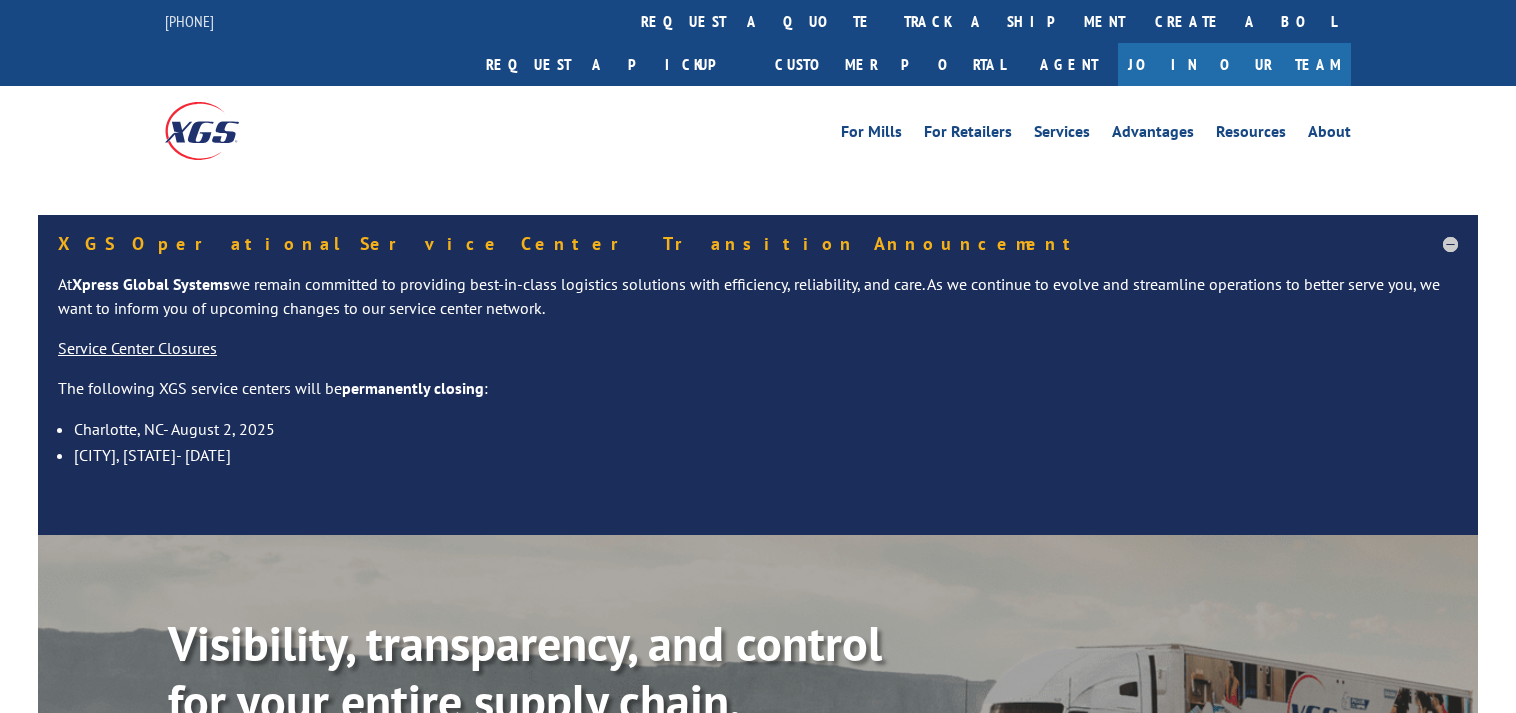 scroll, scrollTop: 0, scrollLeft: 0, axis: both 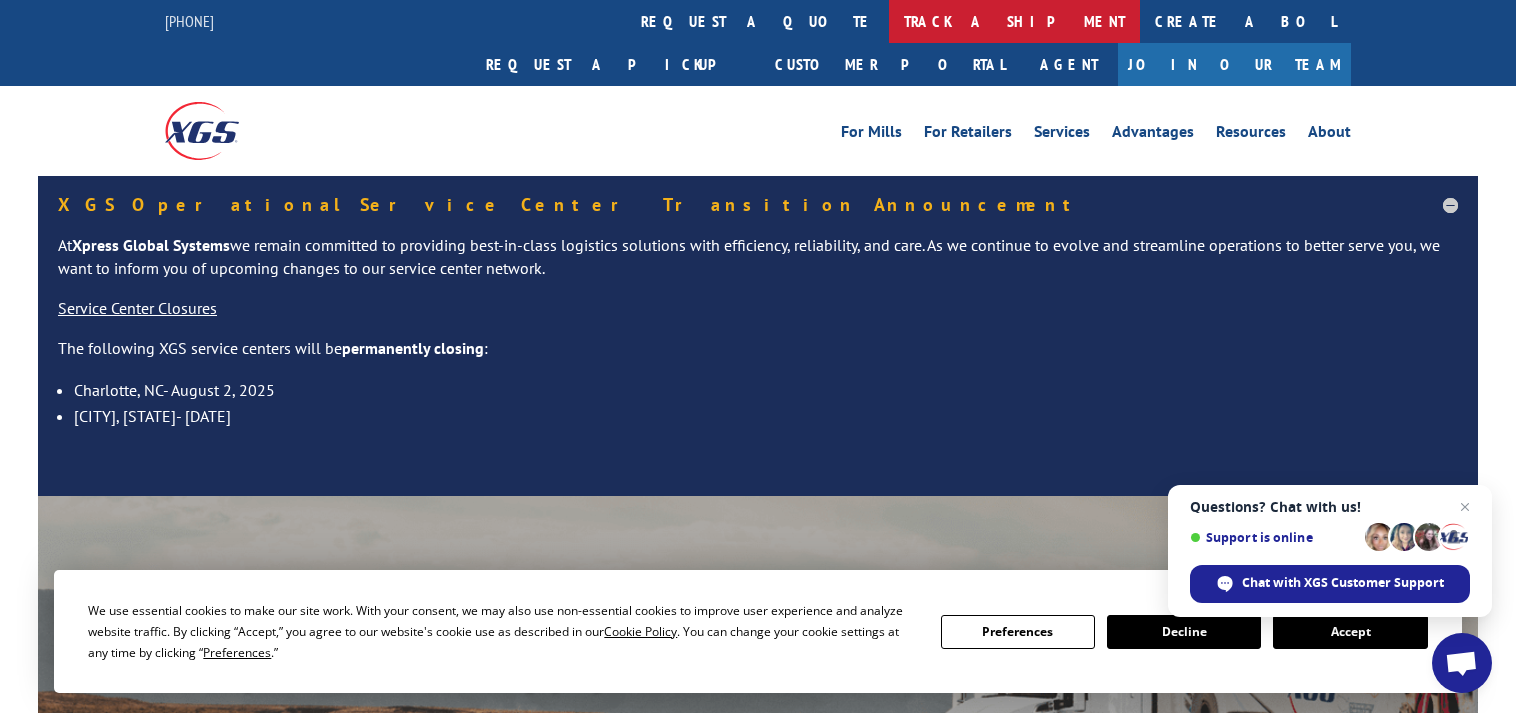 click on "track a shipment" at bounding box center [1014, 21] 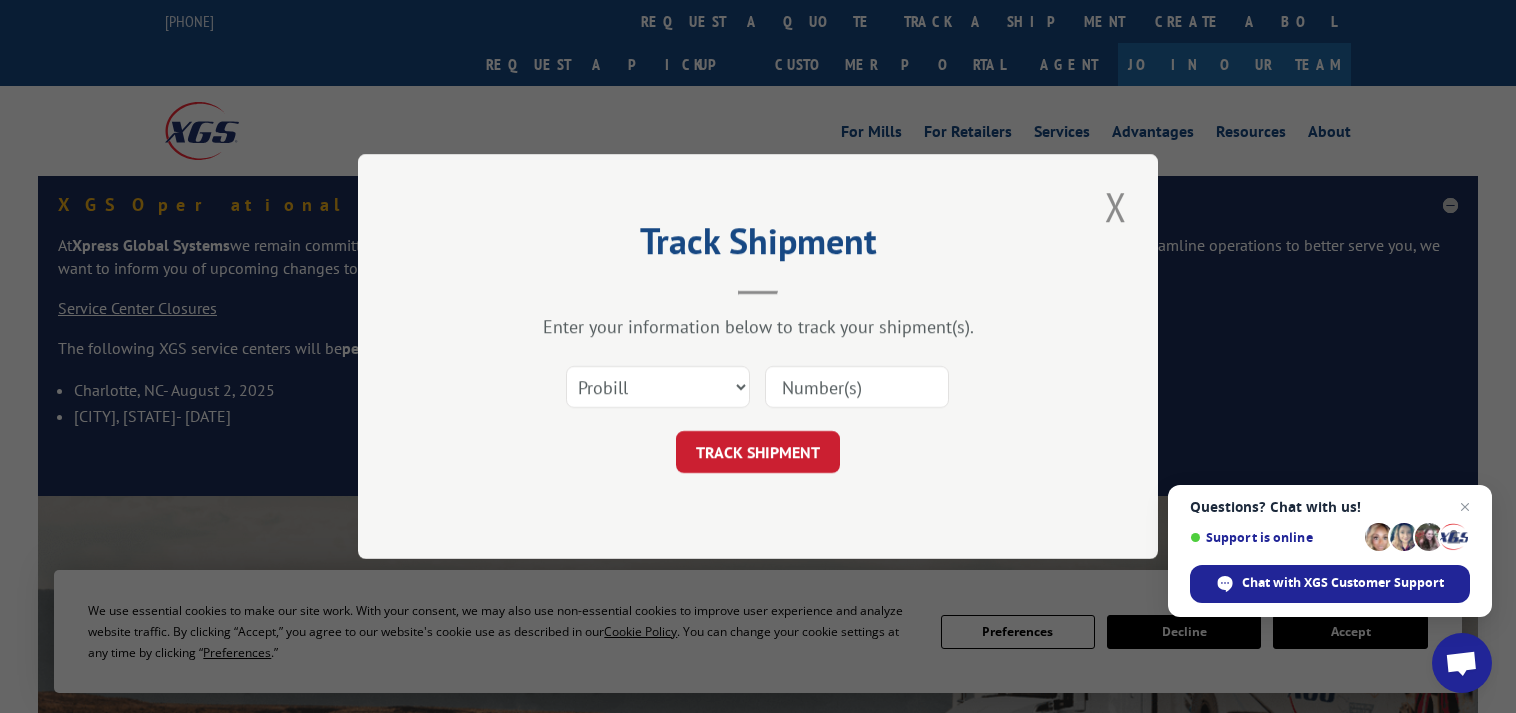 click on "Select category... Probill BOL PO" at bounding box center (758, 387) 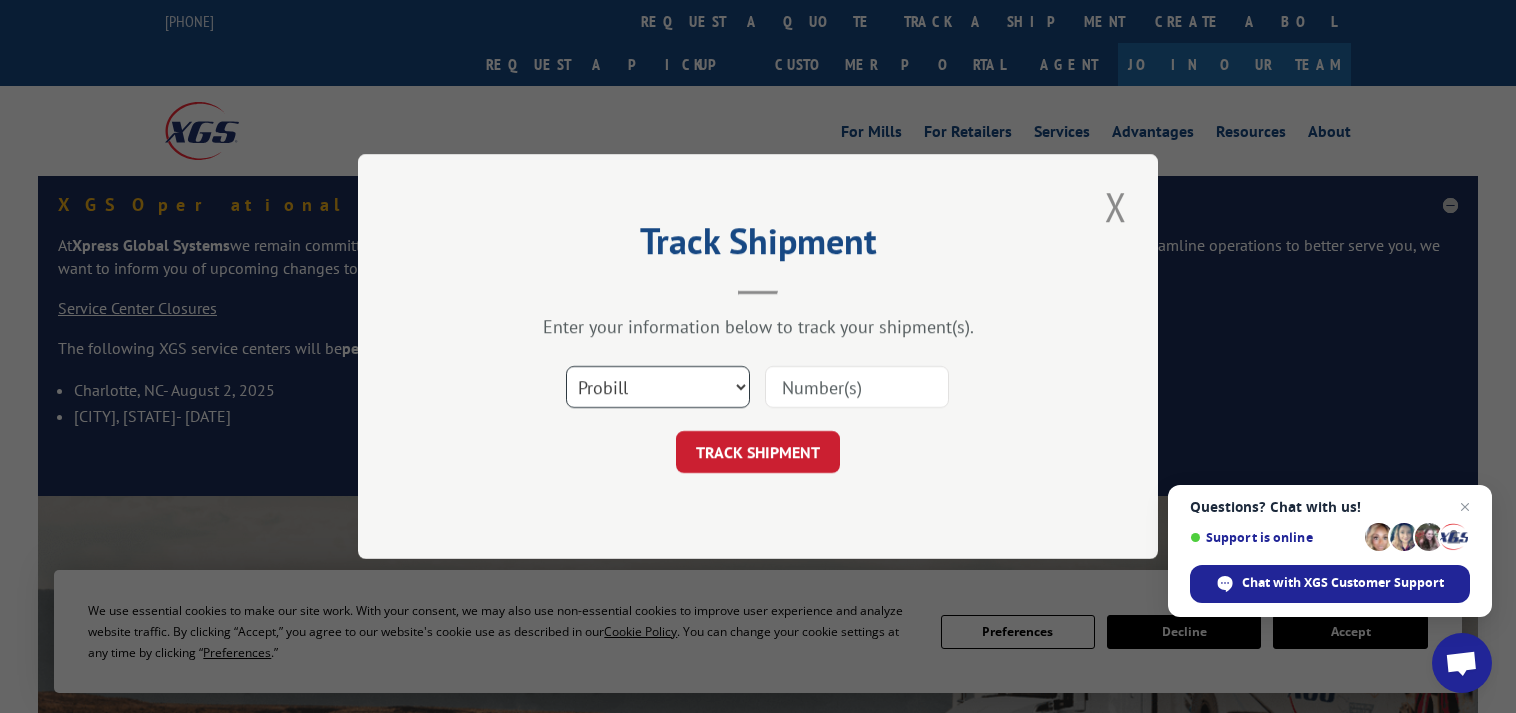 click on "Select category... Probill BOL PO" at bounding box center (658, 387) 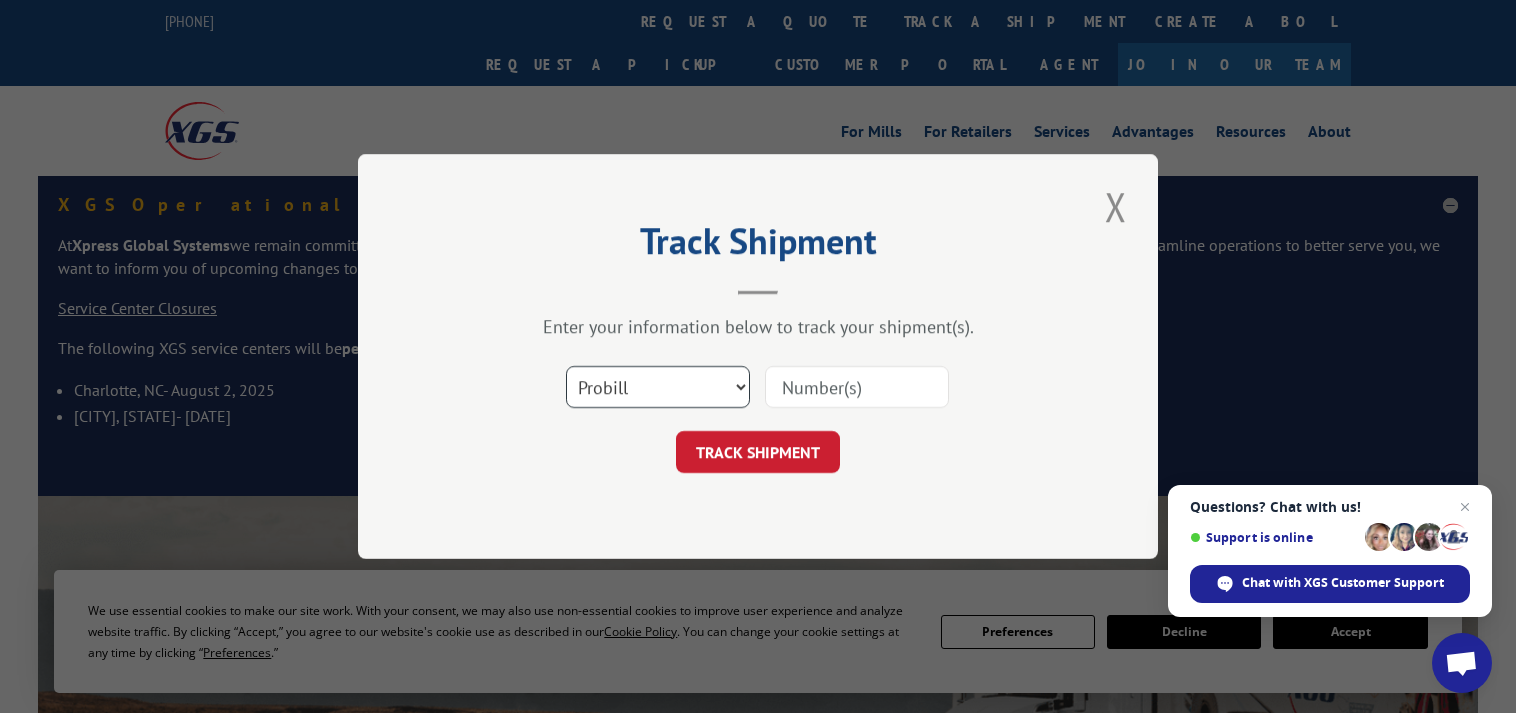 select on "po" 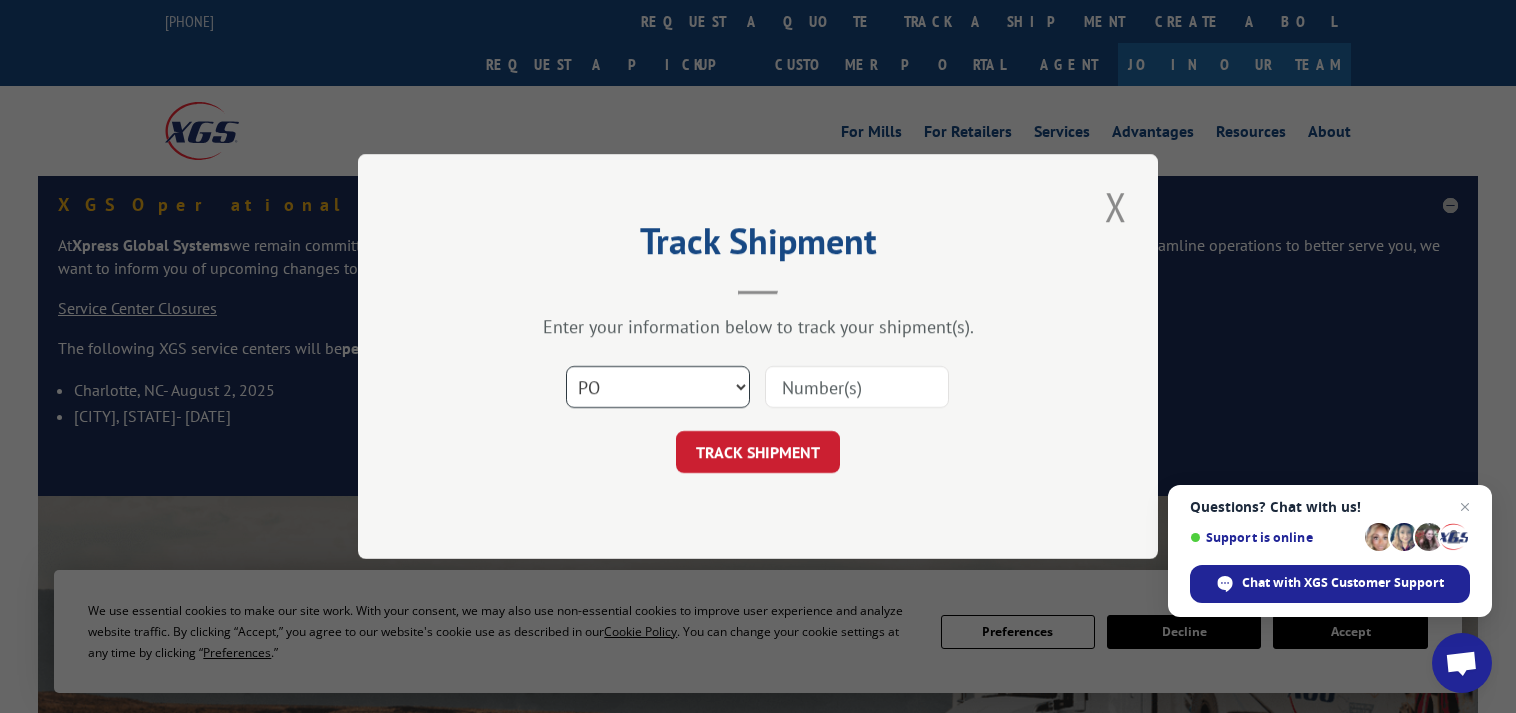 click on "Select category... Probill BOL PO" at bounding box center [658, 387] 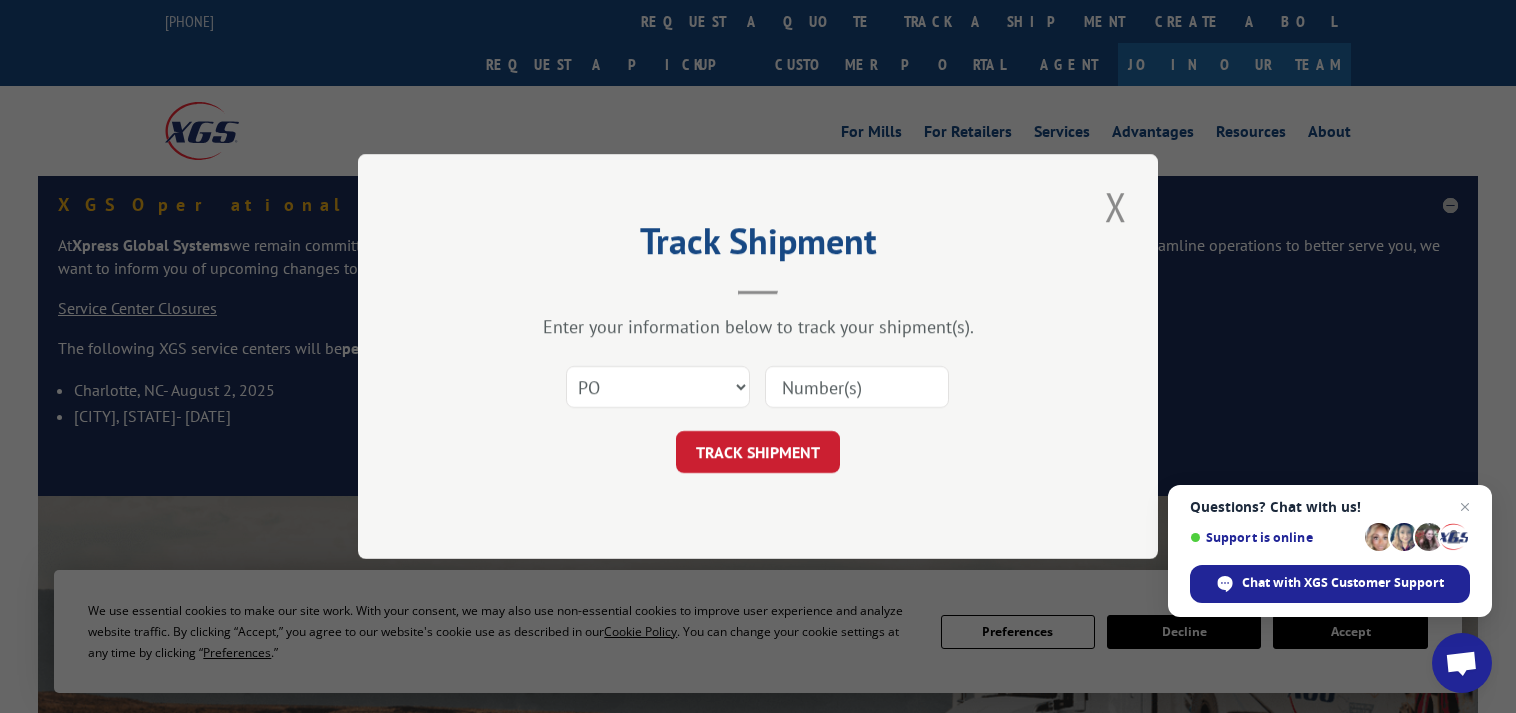 click on "Select category... Probill BOL PO" at bounding box center (758, 387) 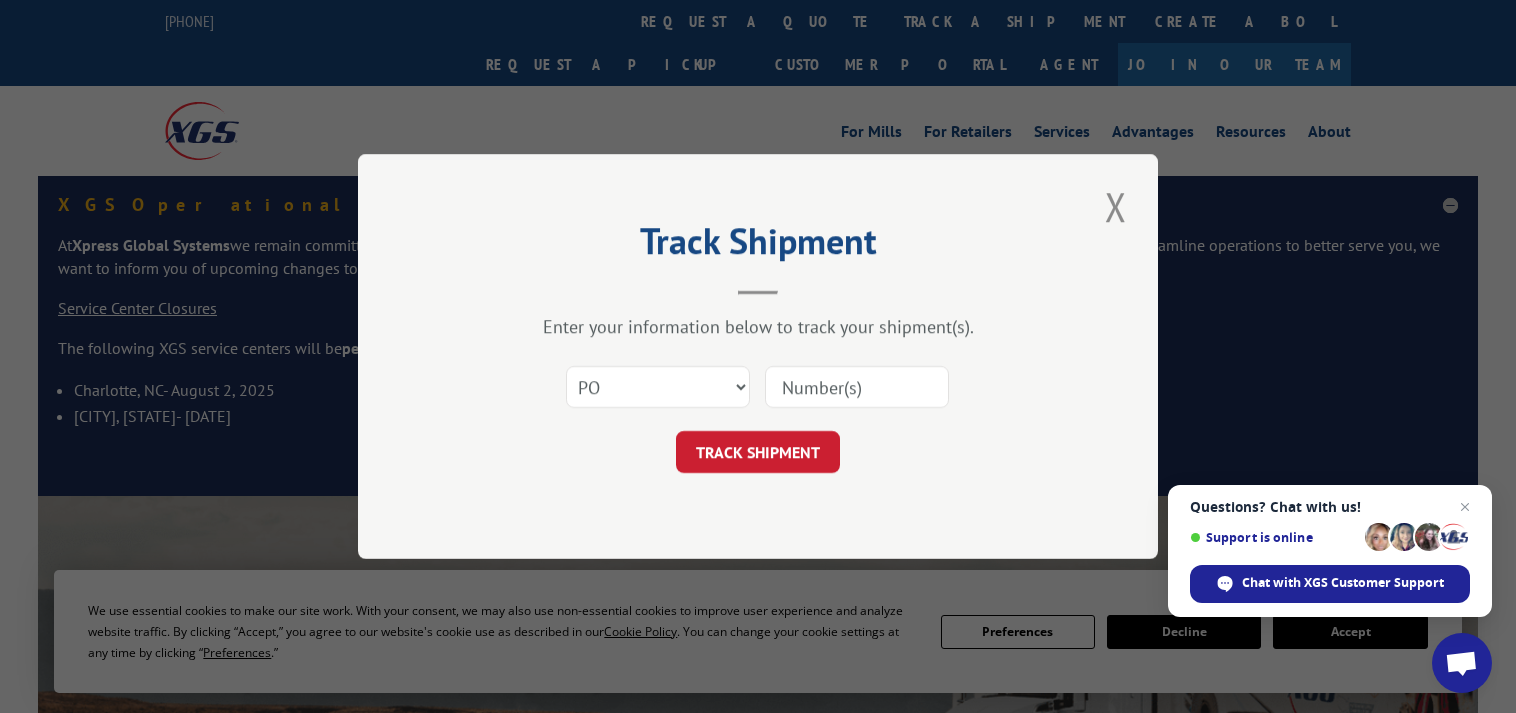 click at bounding box center (857, 387) 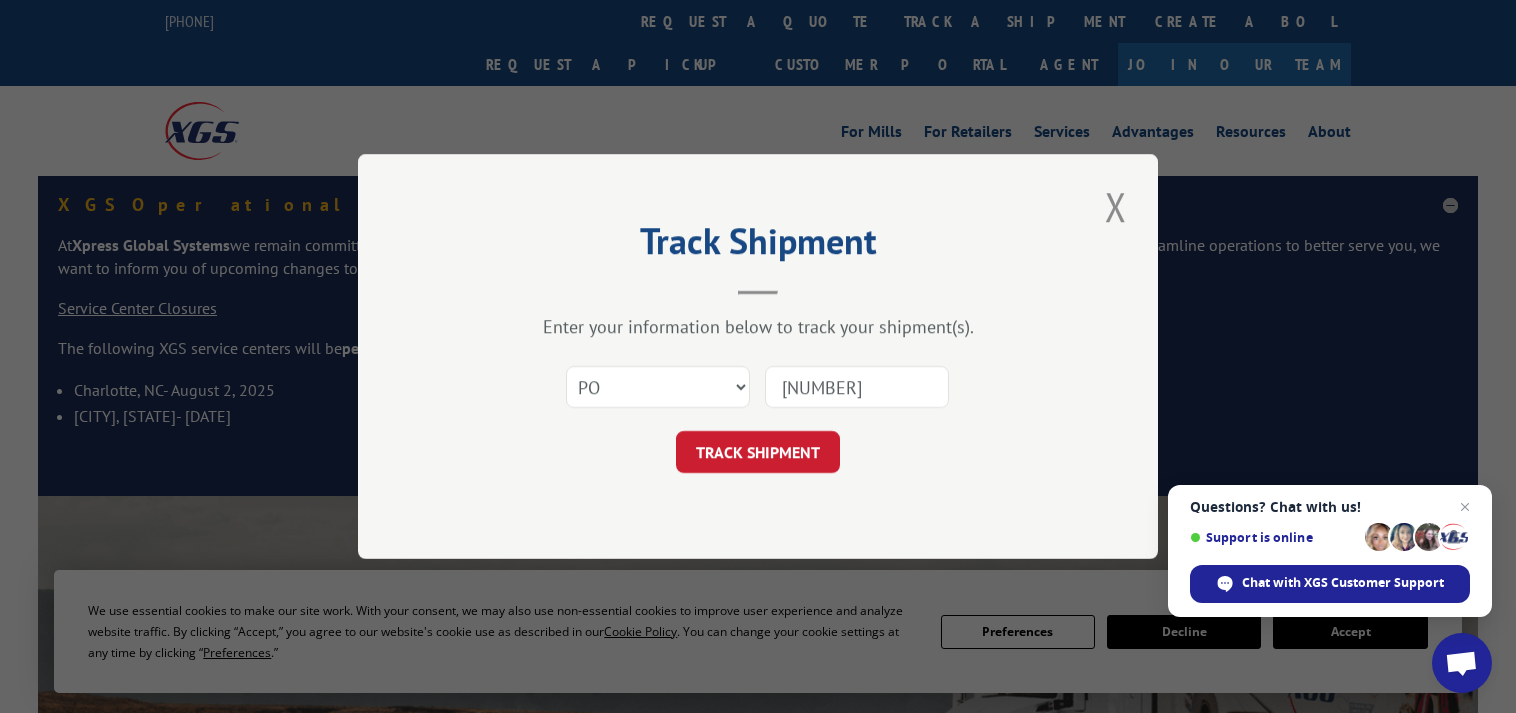 click on "[NUMBER]" at bounding box center (857, 387) 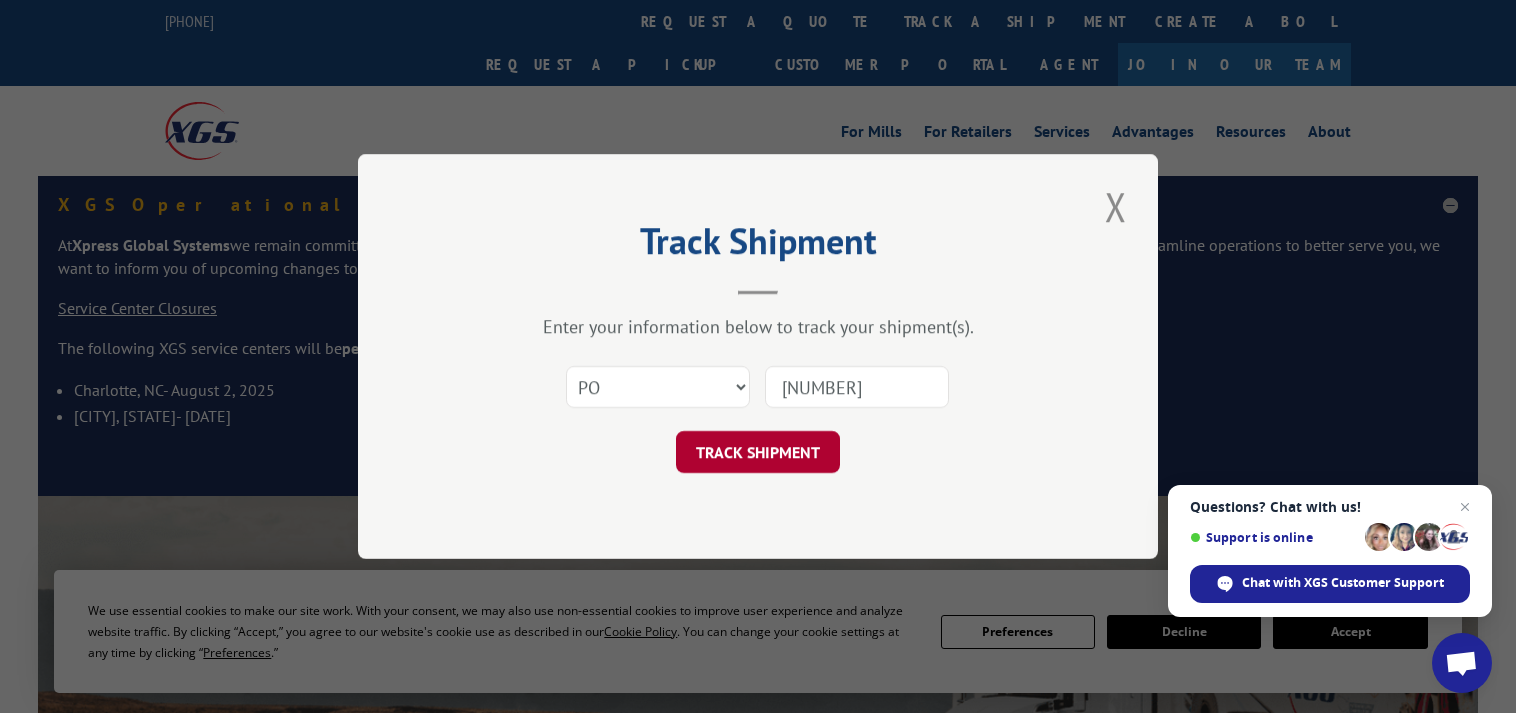 click on "TRACK SHIPMENT" at bounding box center [758, 452] 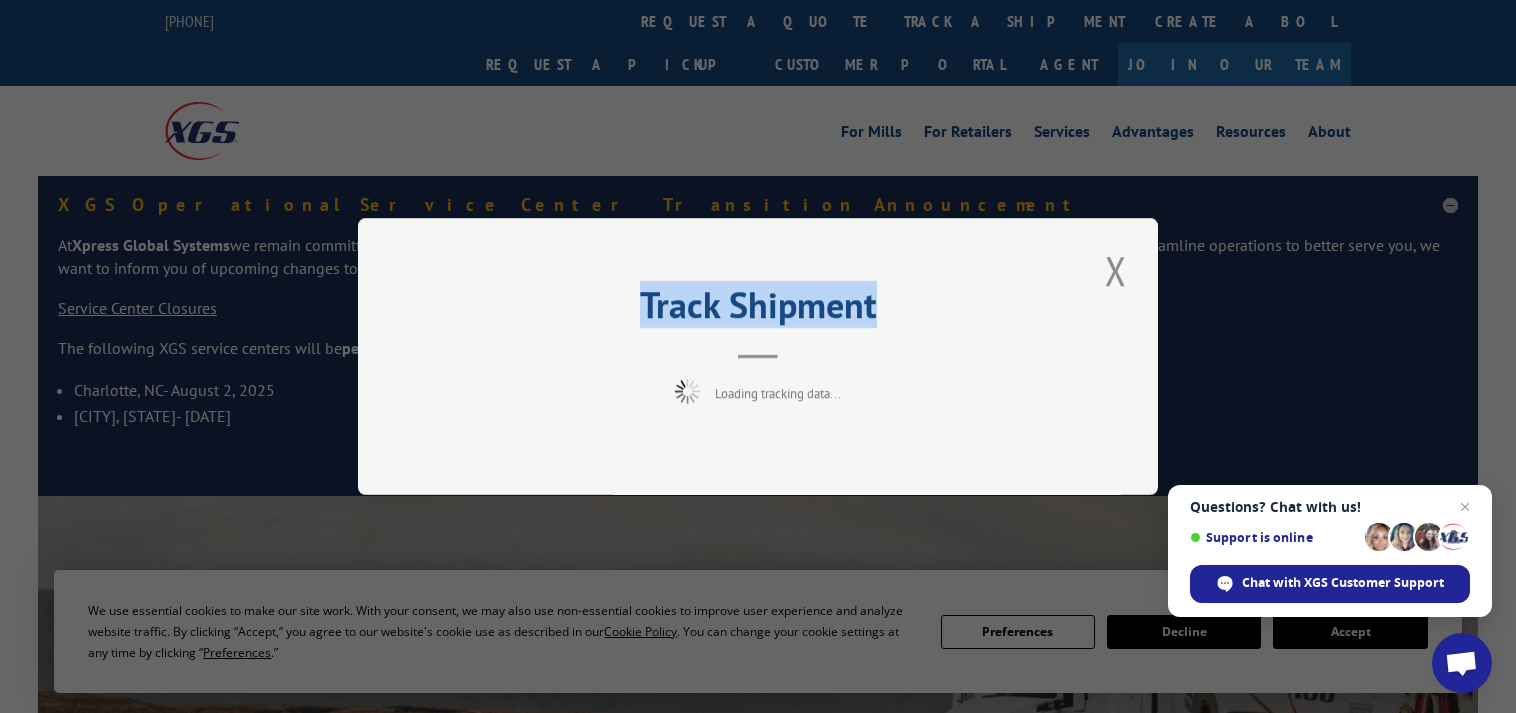 drag, startPoint x: 881, startPoint y: 303, endPoint x: 622, endPoint y: 290, distance: 259.32605 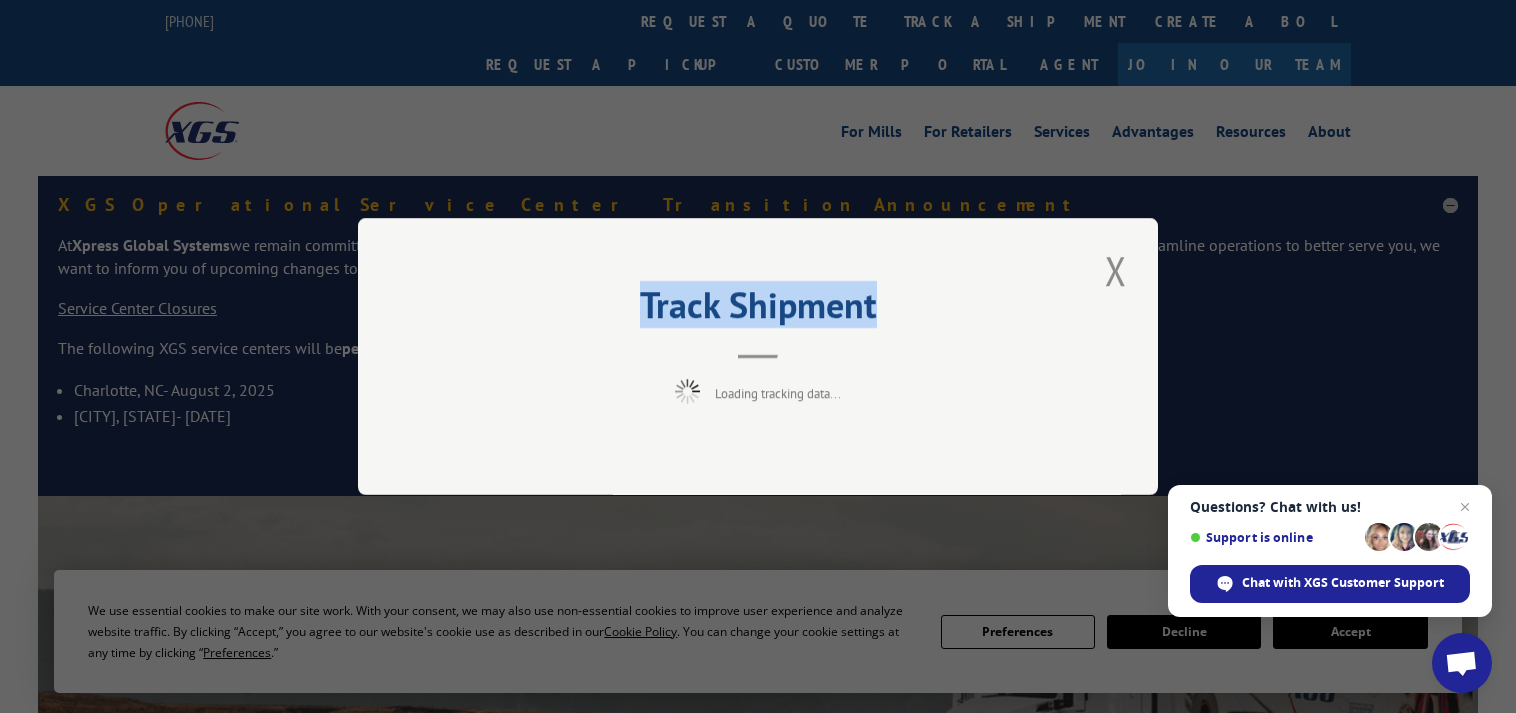 click on "Track Shipment Loading tracking data..." at bounding box center (758, 356) 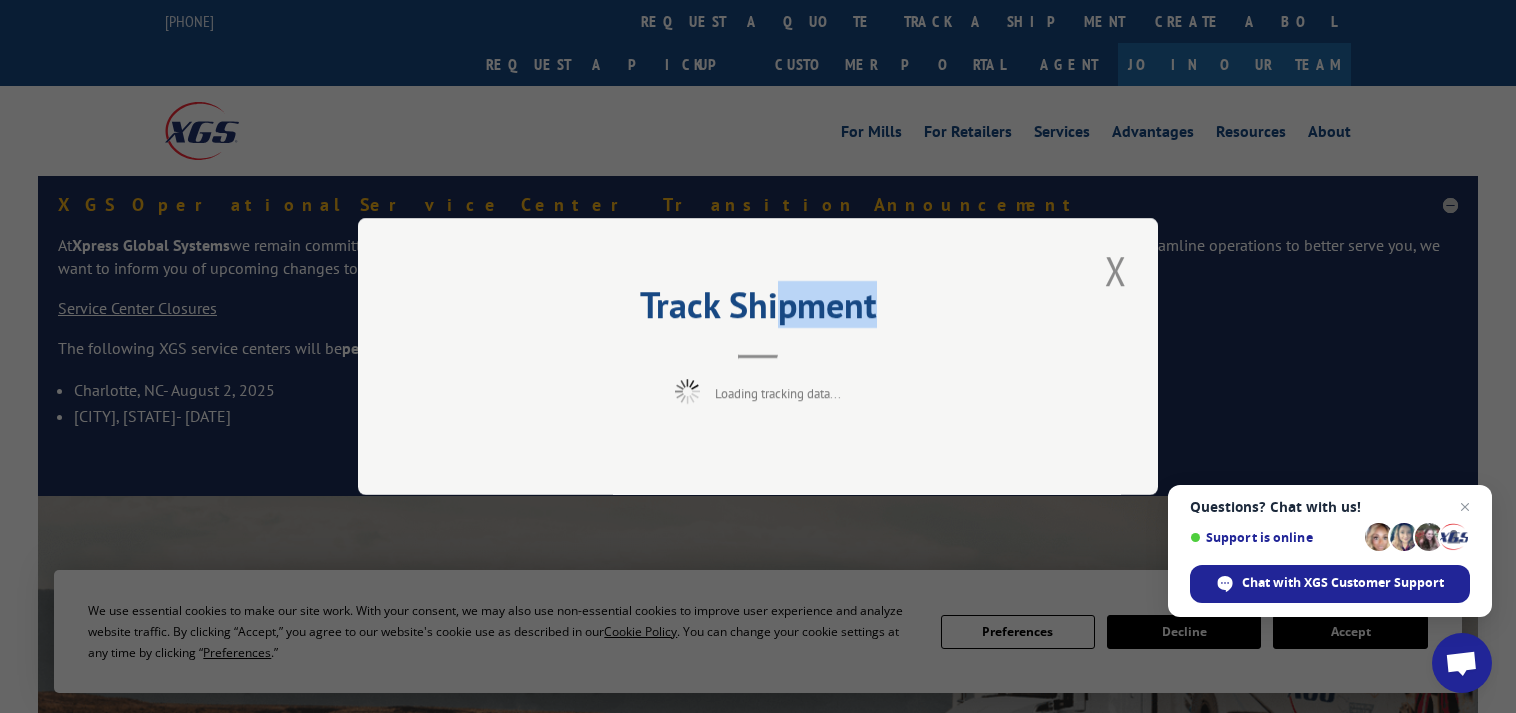 drag, startPoint x: 800, startPoint y: 290, endPoint x: 897, endPoint y: 286, distance: 97.082436 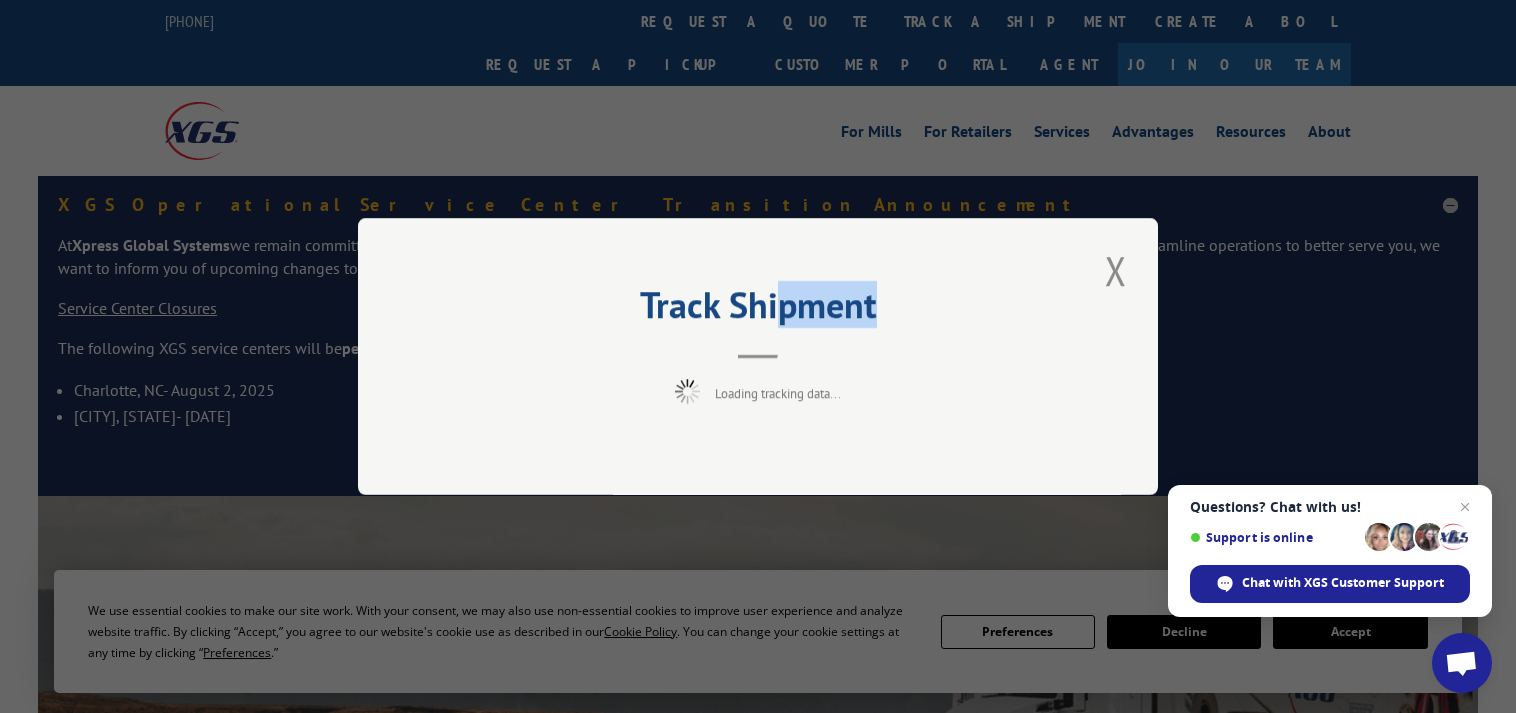 click on "Track Shipment Loading tracking data..." at bounding box center (758, 356) 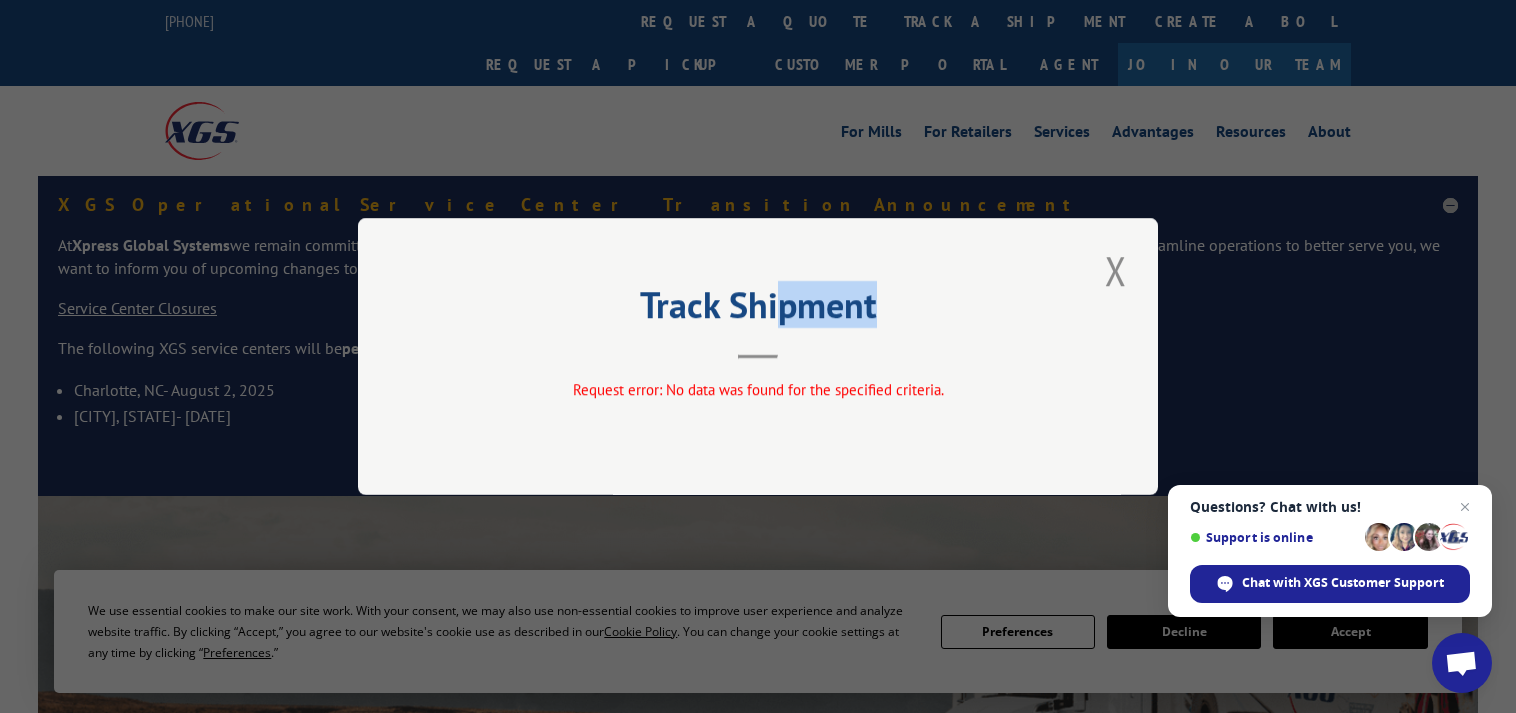 click on "Track Shipment Request error: No data was found for the specified criteria." at bounding box center [758, 356] 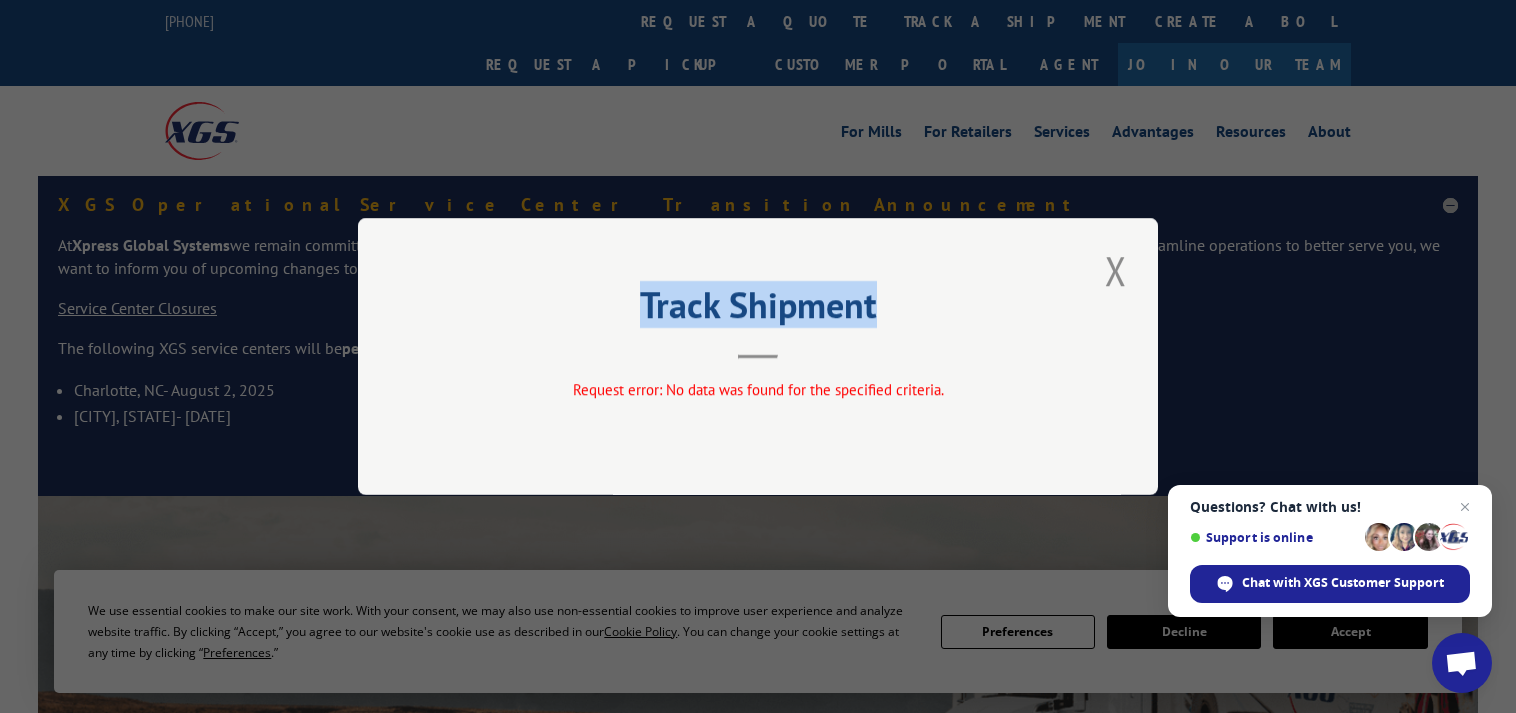 drag, startPoint x: 883, startPoint y: 291, endPoint x: 626, endPoint y: 291, distance: 257 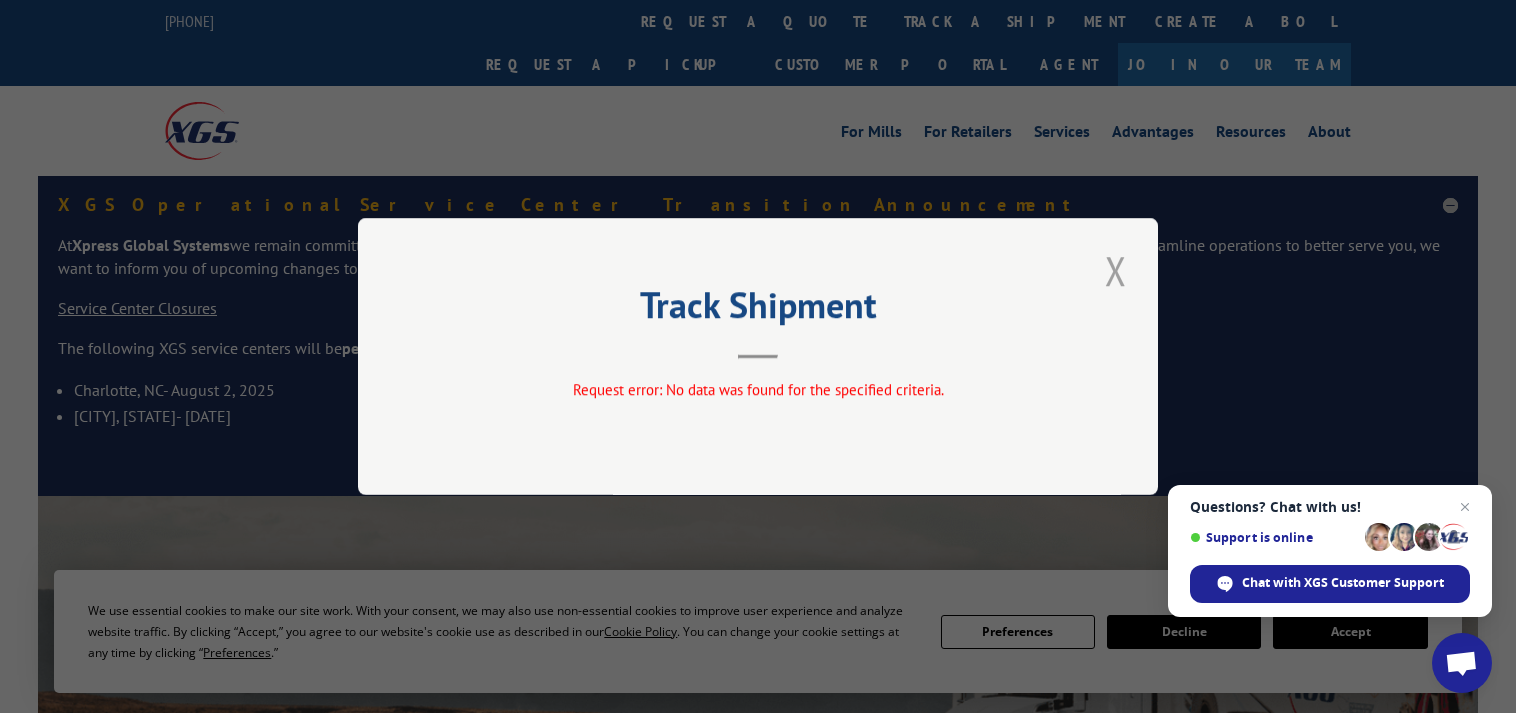 click at bounding box center [1116, 270] 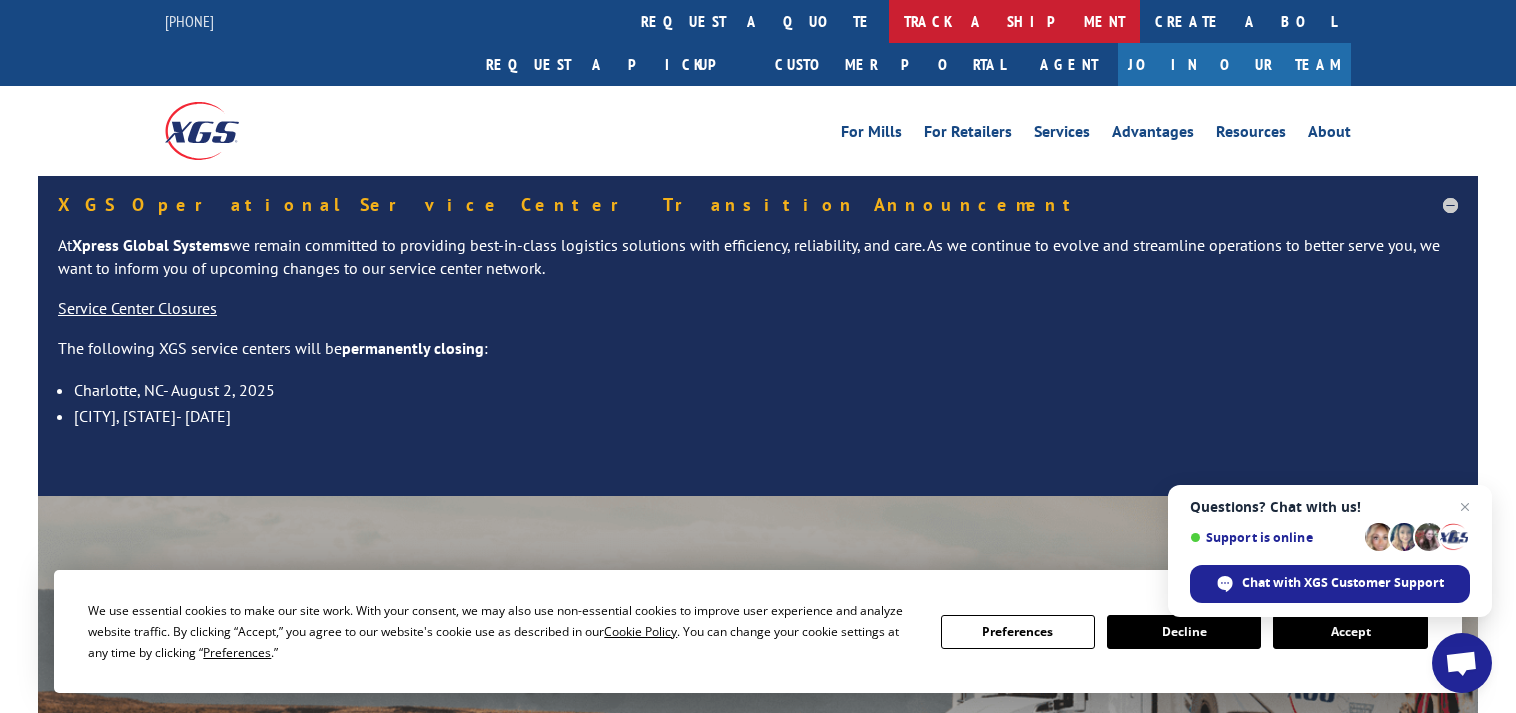 click on "track a shipment" at bounding box center [1014, 21] 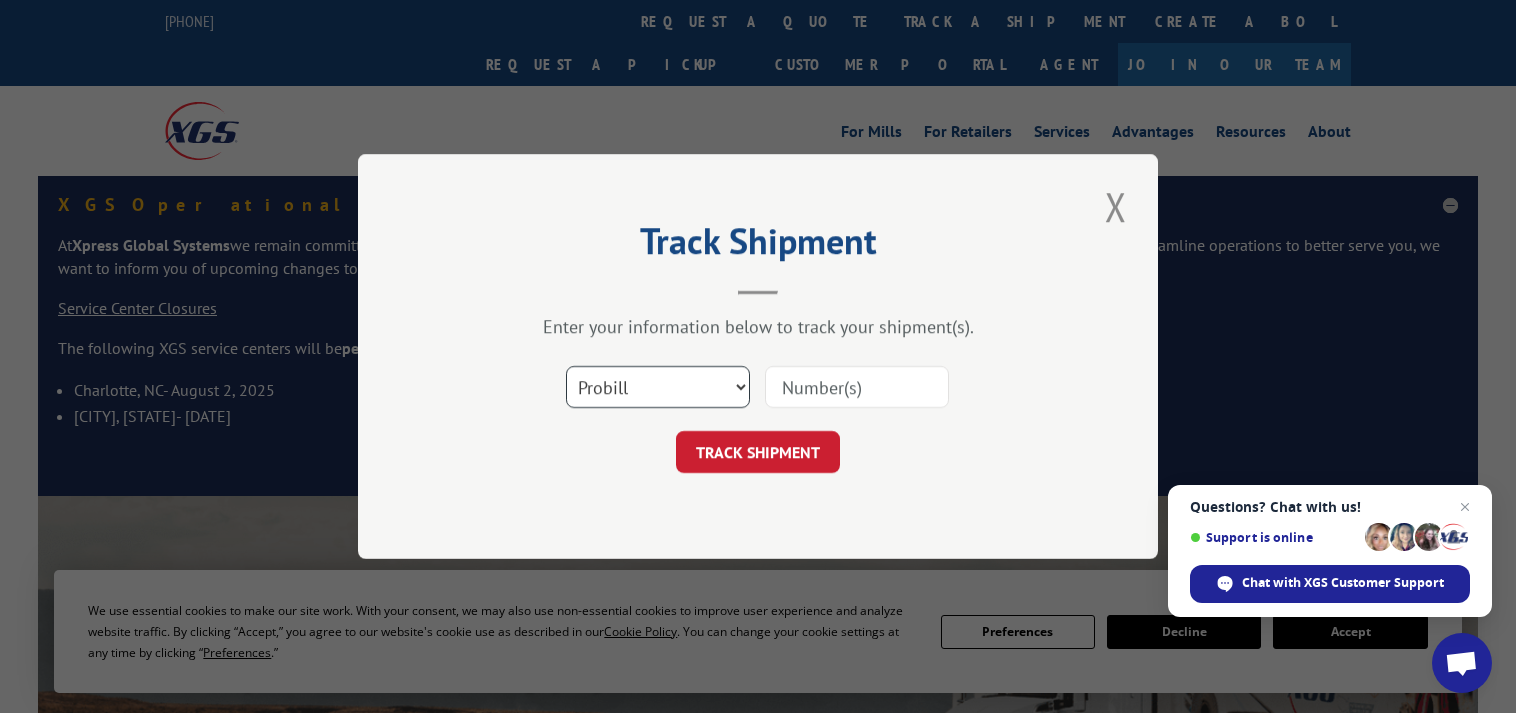 click on "Select category... Probill BOL PO" at bounding box center [658, 387] 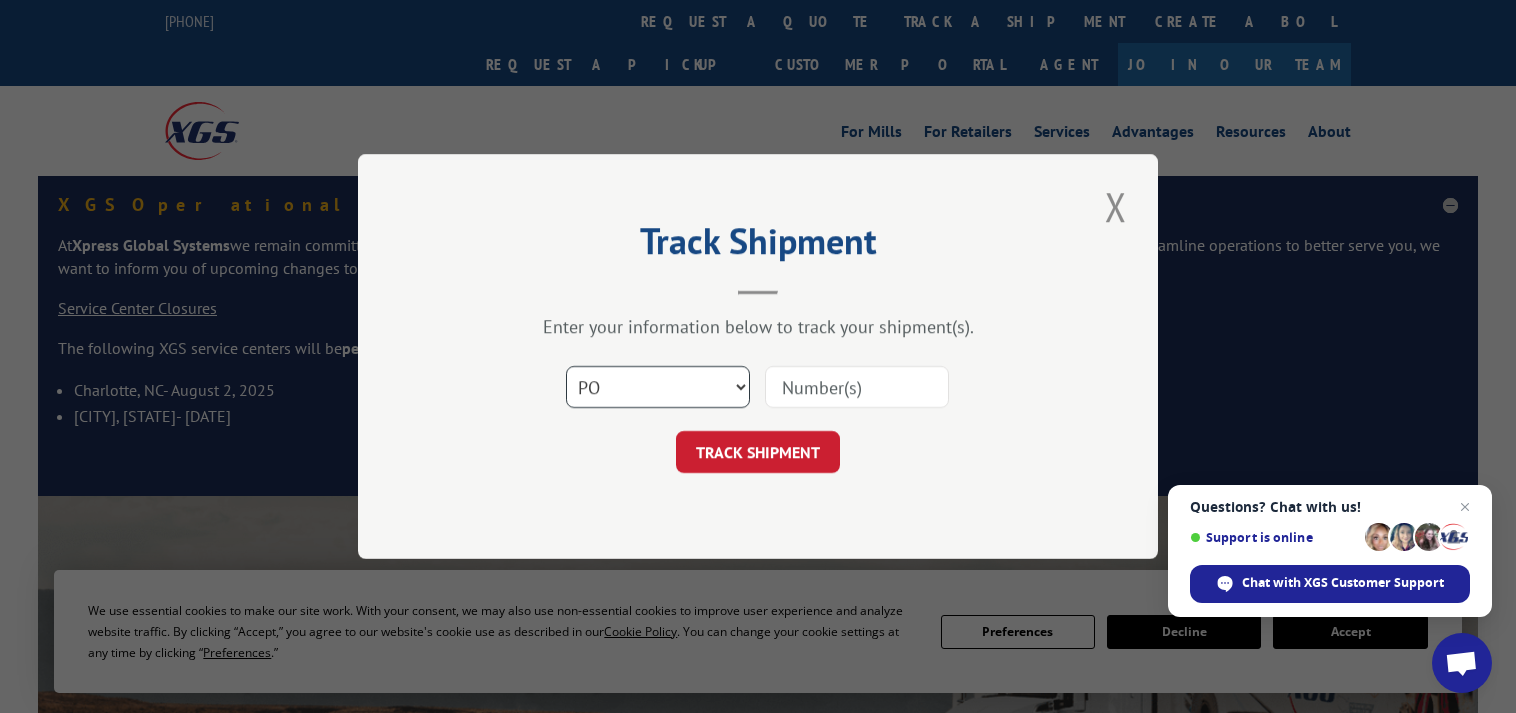 click on "Select category... Probill BOL PO" at bounding box center [658, 387] 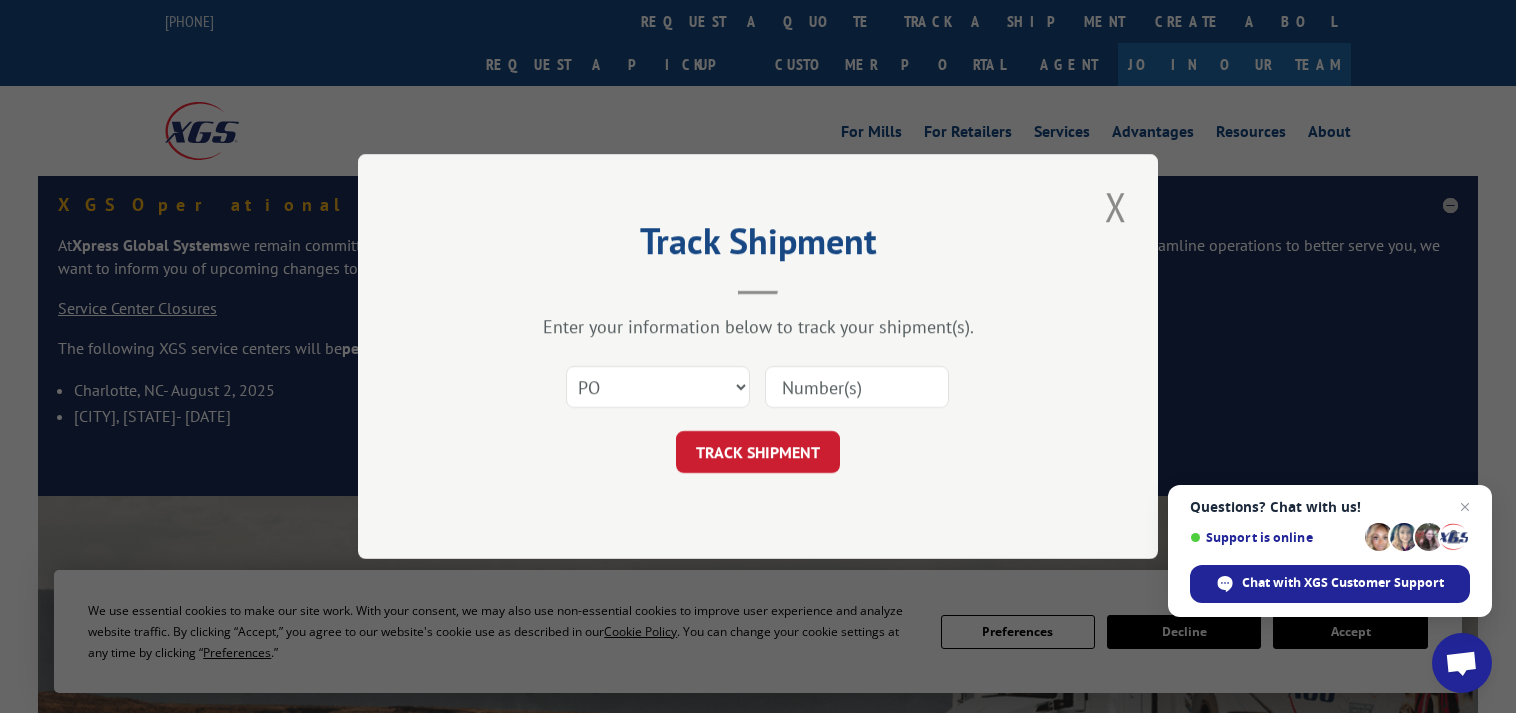 click at bounding box center (857, 387) 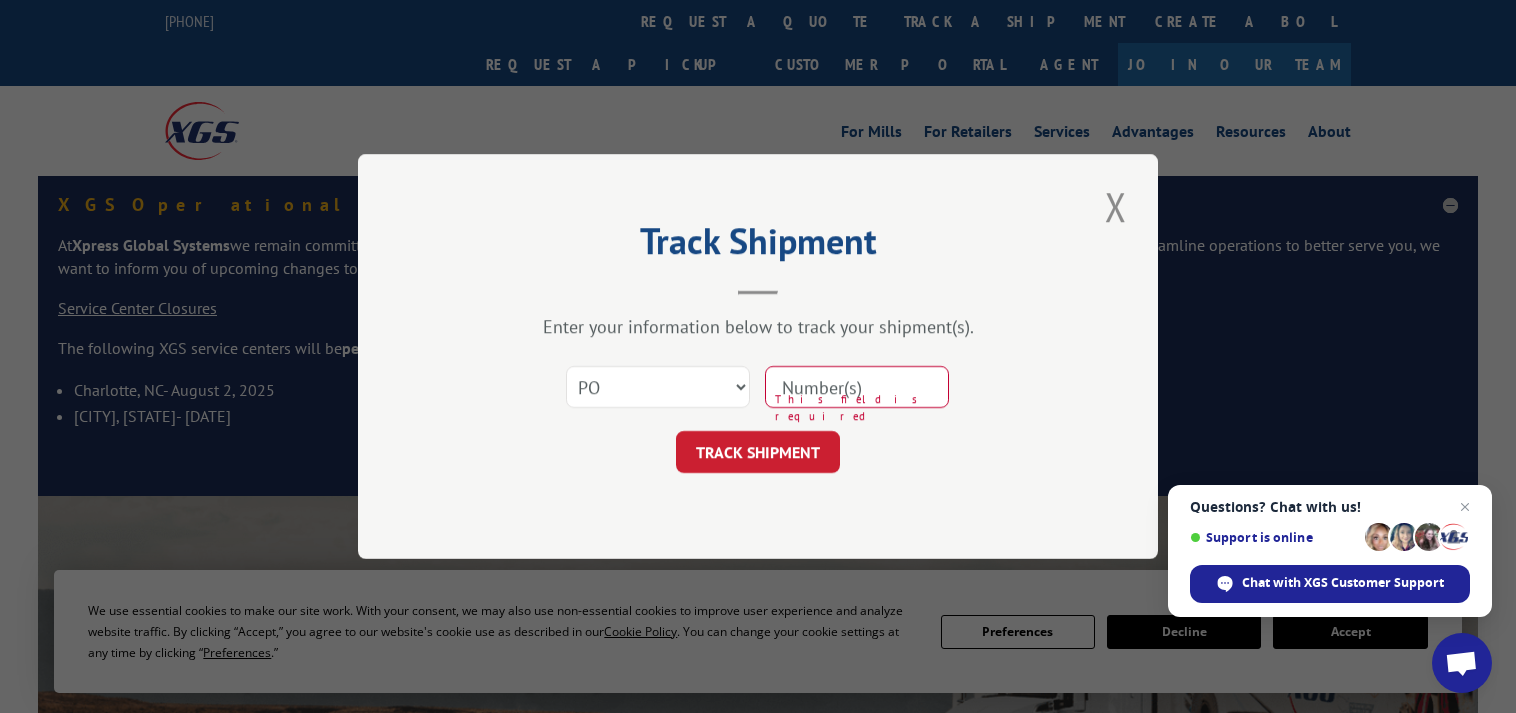 drag, startPoint x: 797, startPoint y: 404, endPoint x: 799, endPoint y: 392, distance: 12.165525 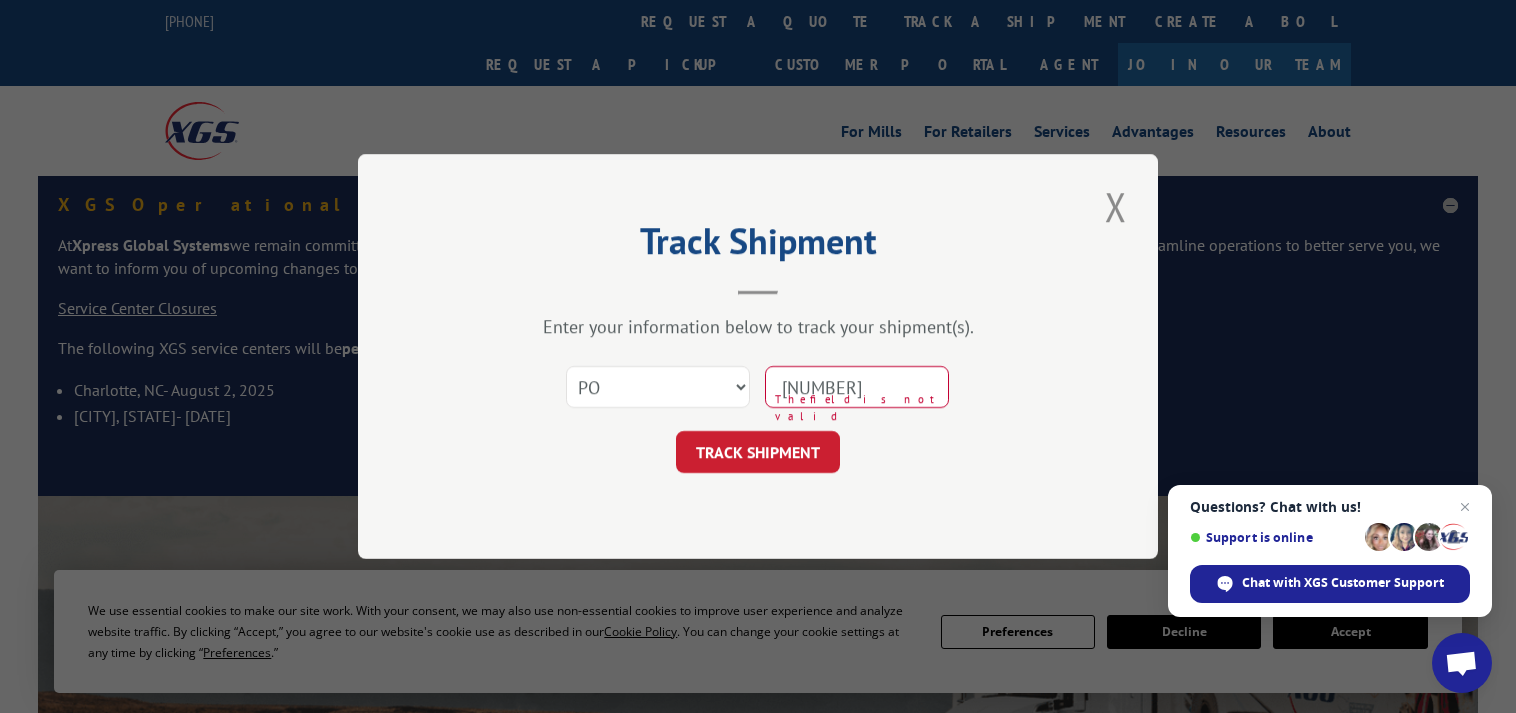 click on "[NUMBER]" at bounding box center (857, 387) 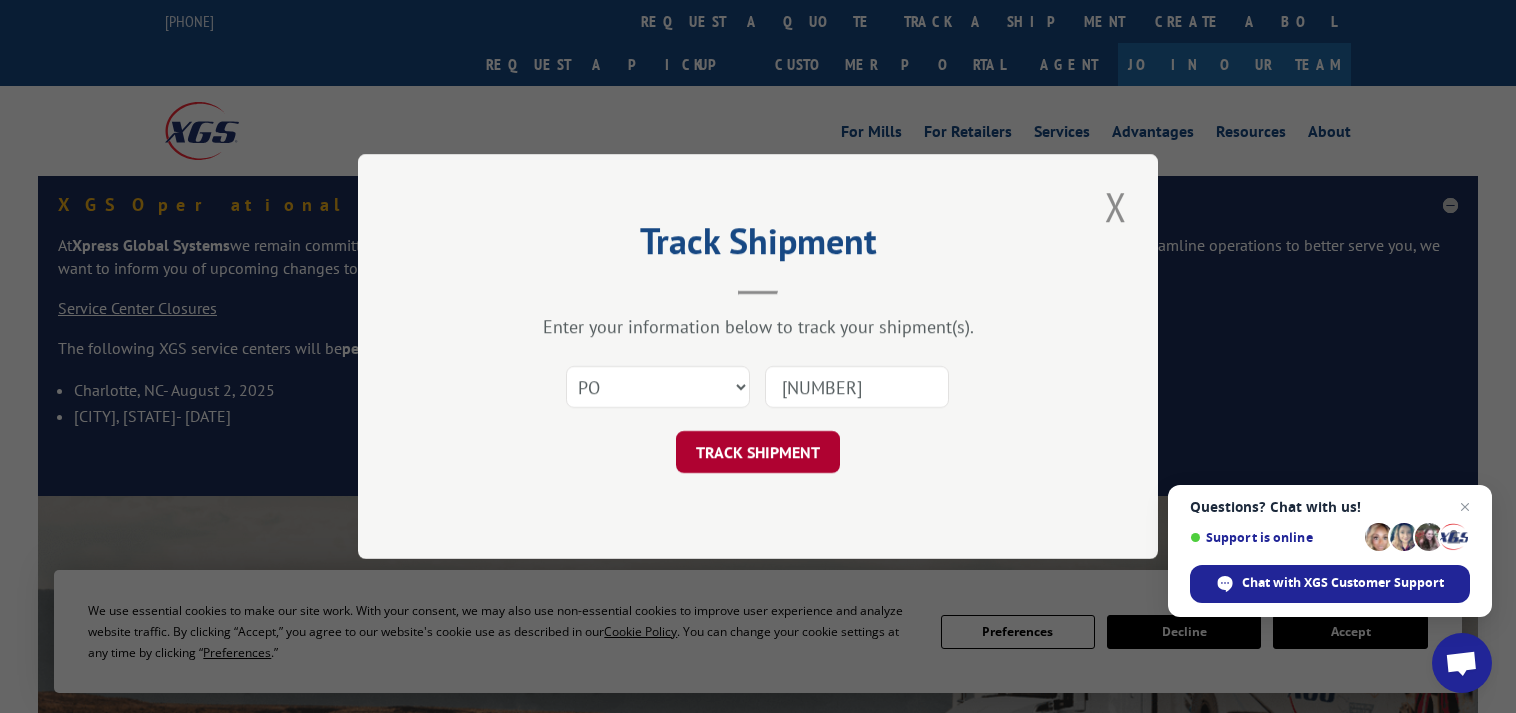 type on "[NUMBER]" 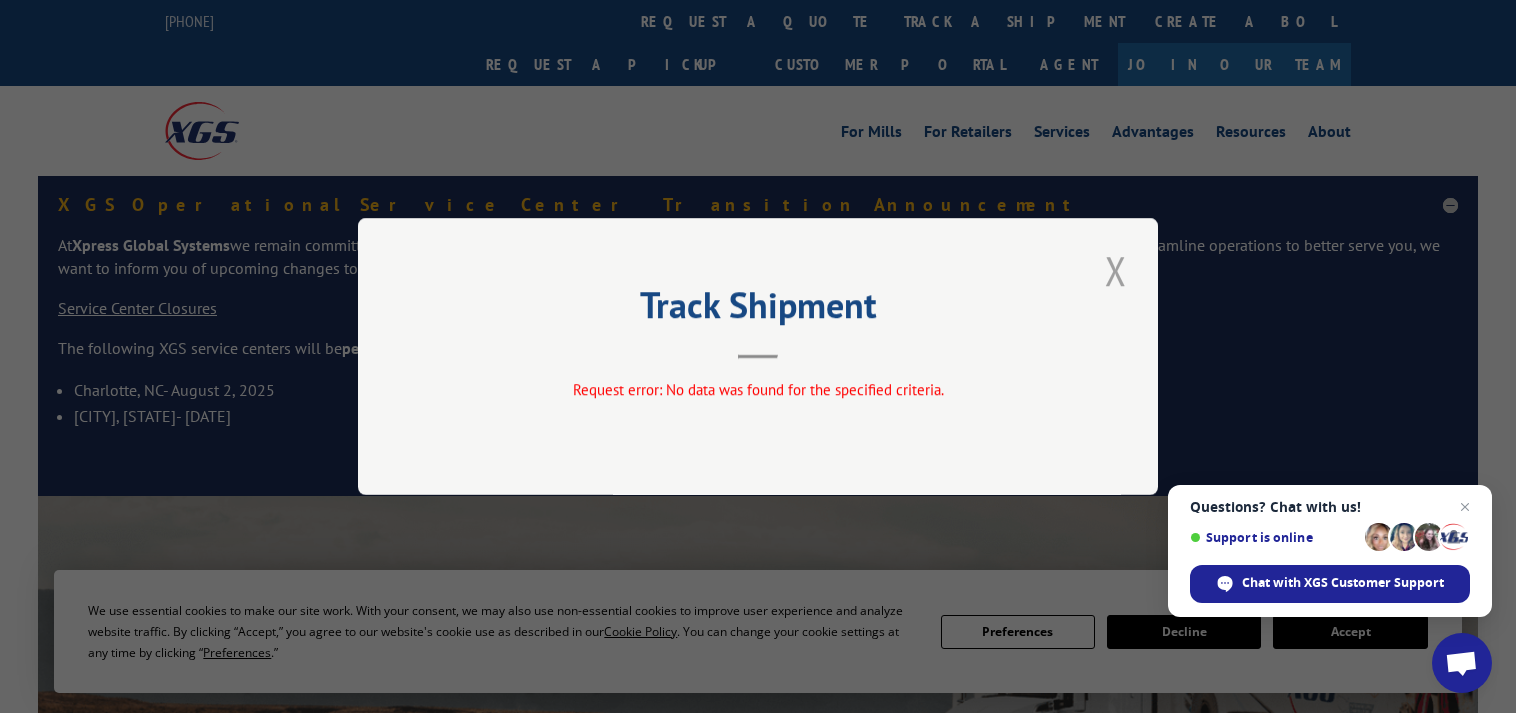 click at bounding box center (1116, 270) 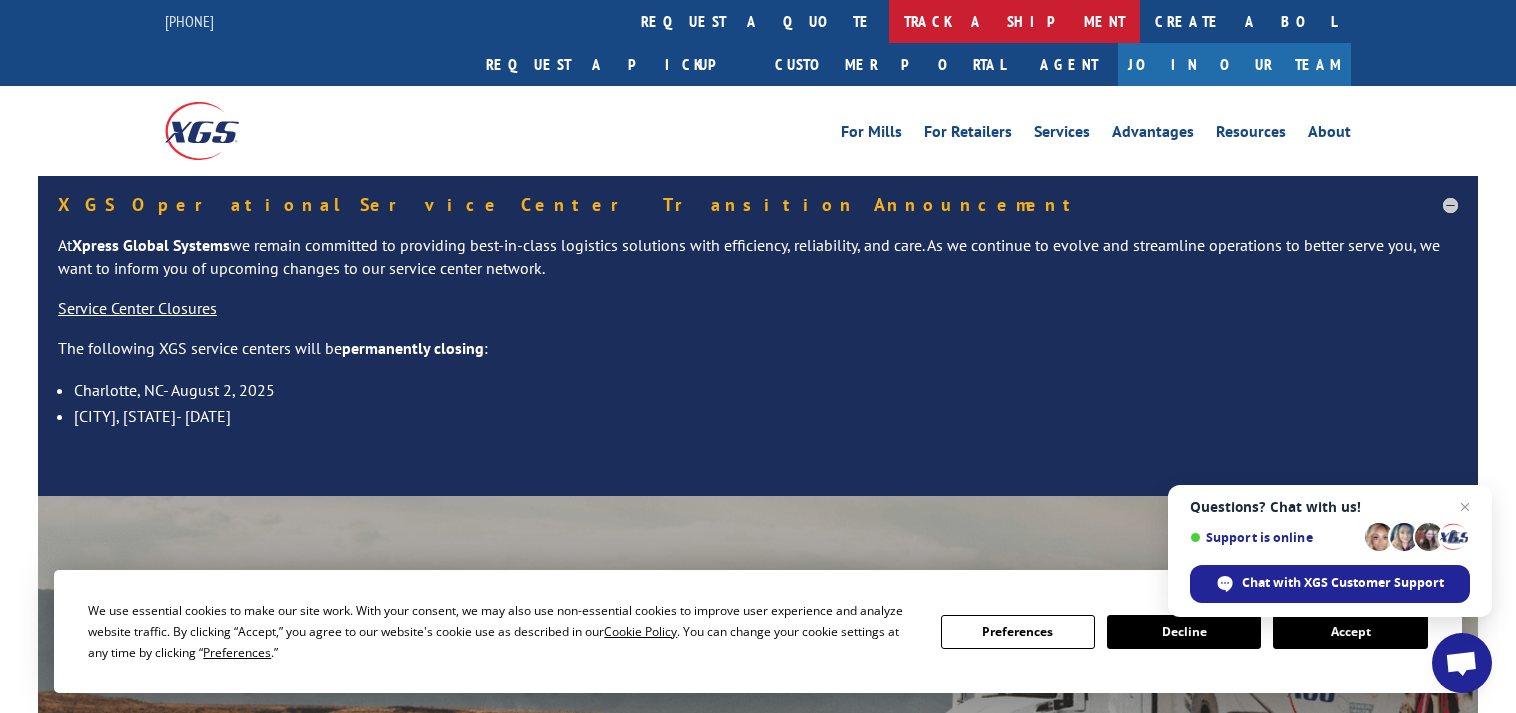 click on "track a shipment" at bounding box center [1014, 21] 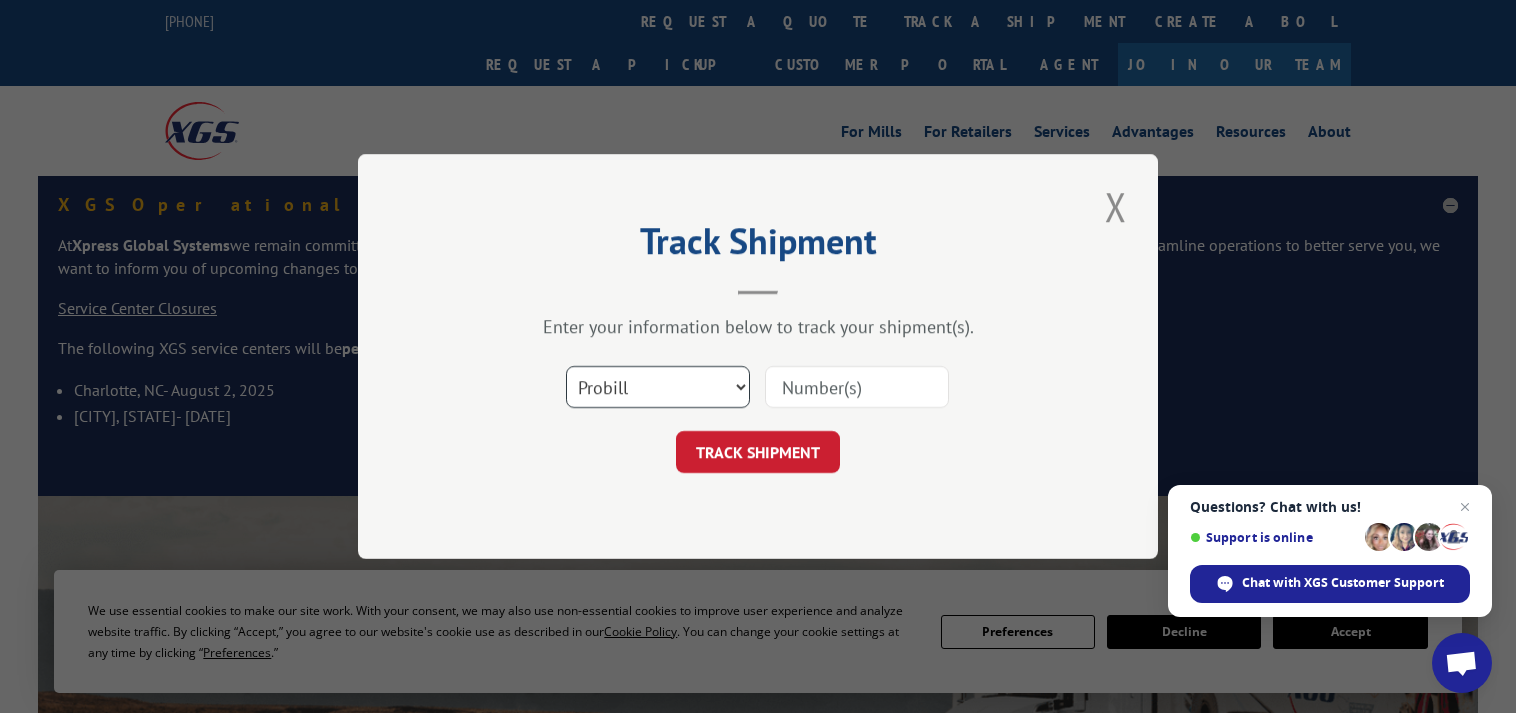 click on "Select category... Probill BOL PO" at bounding box center [658, 387] 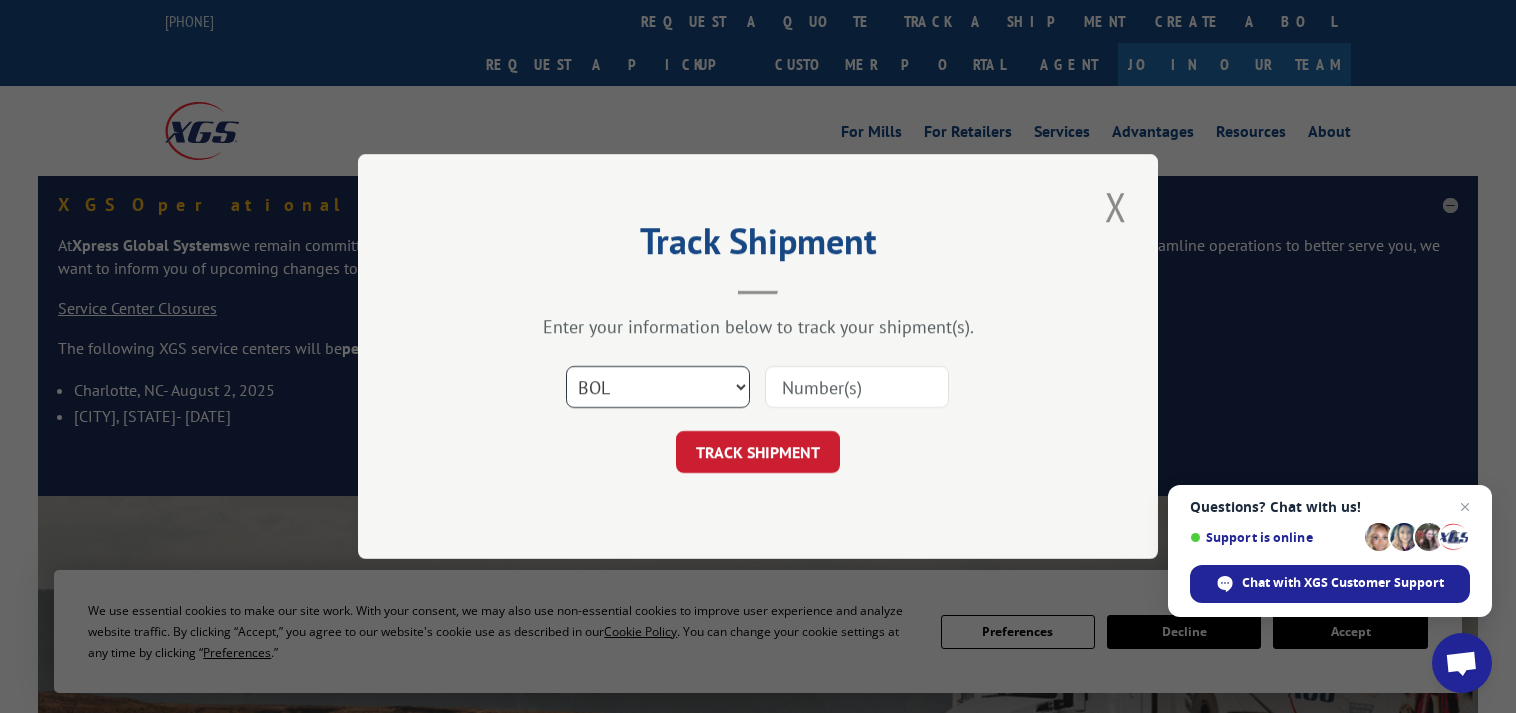 click on "Select category... Probill BOL PO" at bounding box center [658, 387] 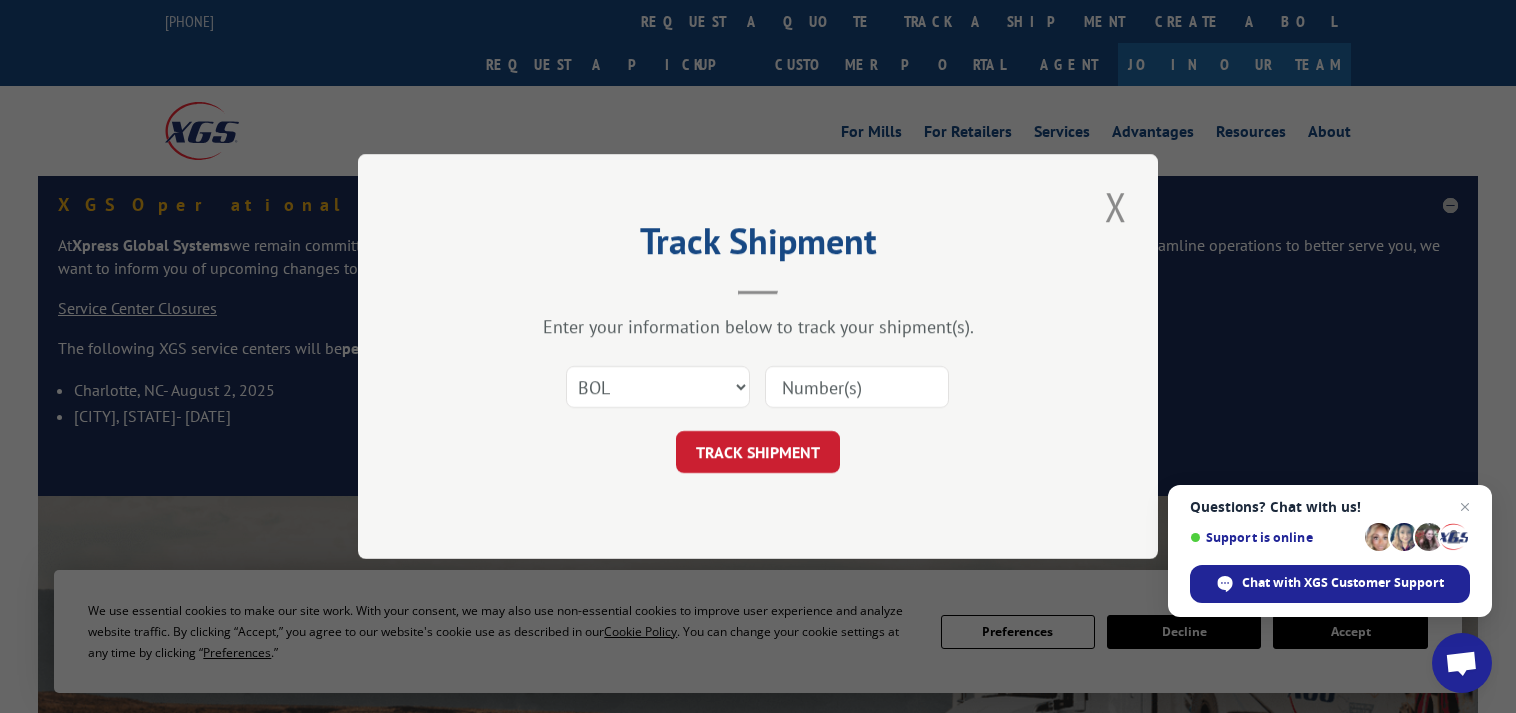 click at bounding box center [857, 387] 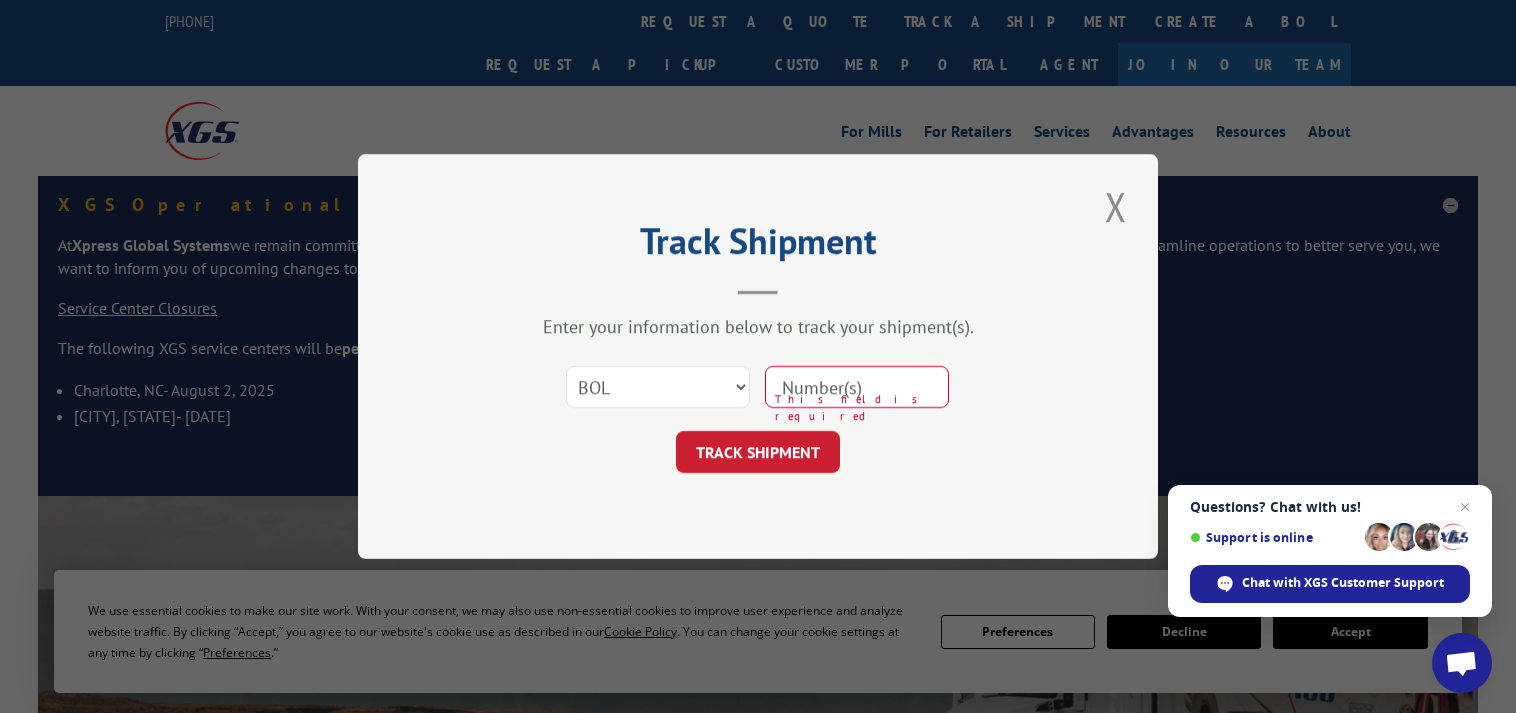 click at bounding box center (857, 387) 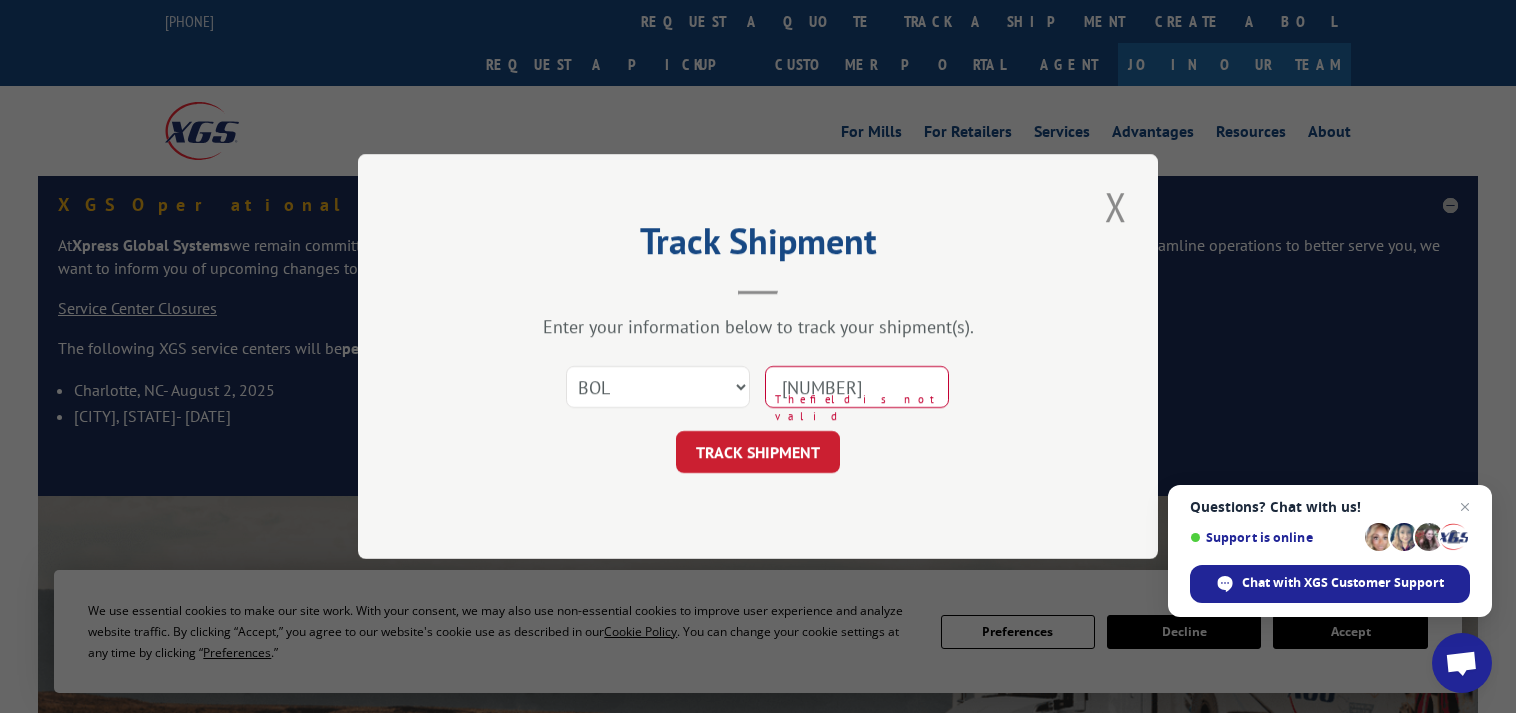 click on "[NUMBER]" at bounding box center (857, 387) 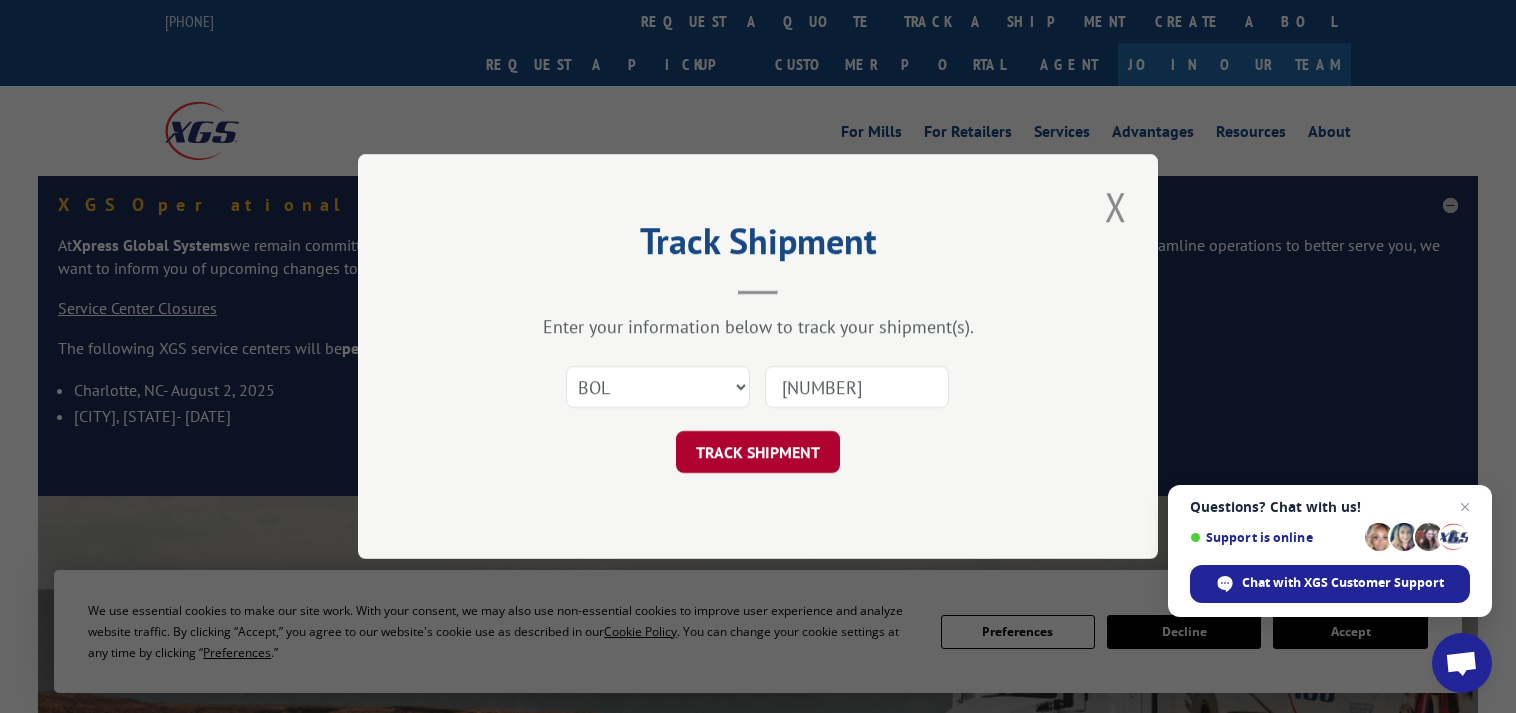 type on "[NUMBER]" 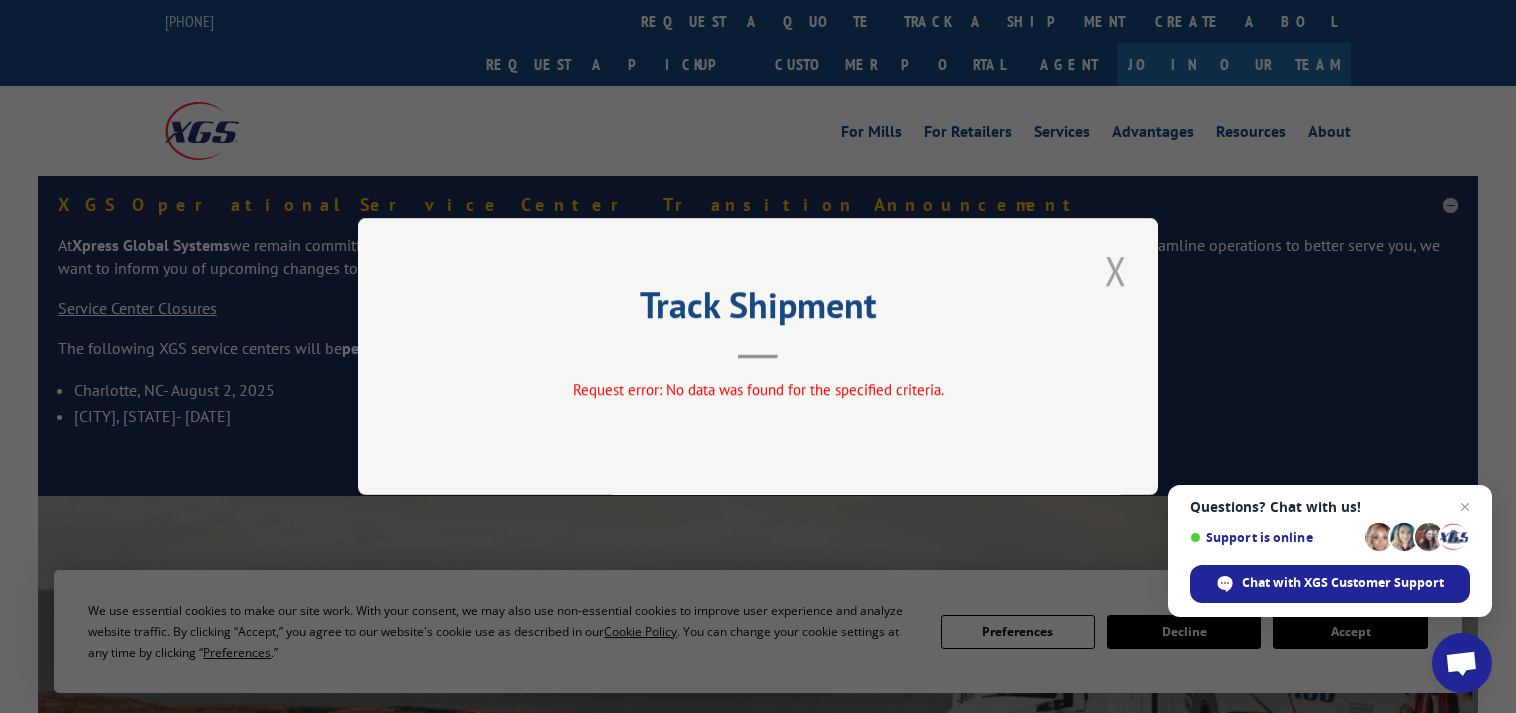 click at bounding box center (1116, 270) 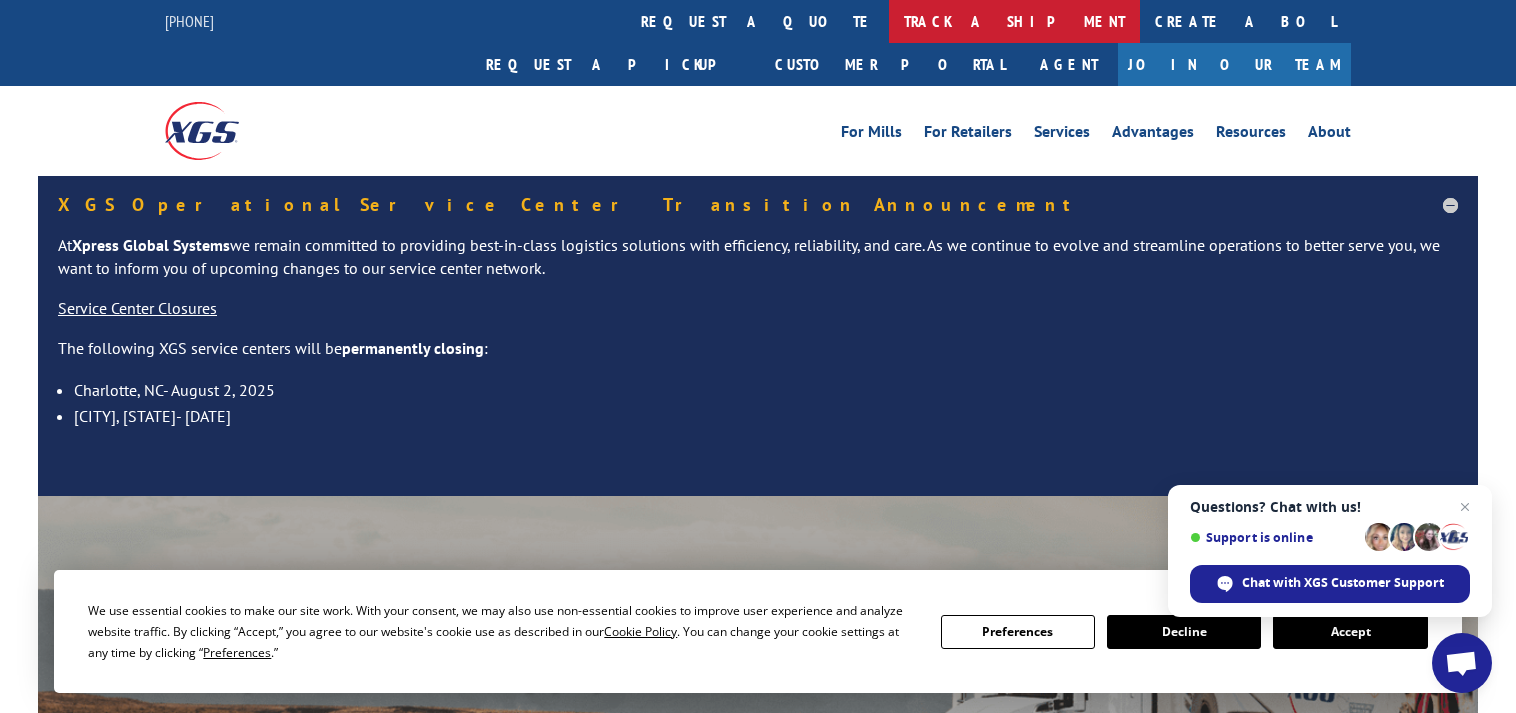 click on "track a shipment" at bounding box center (1014, 21) 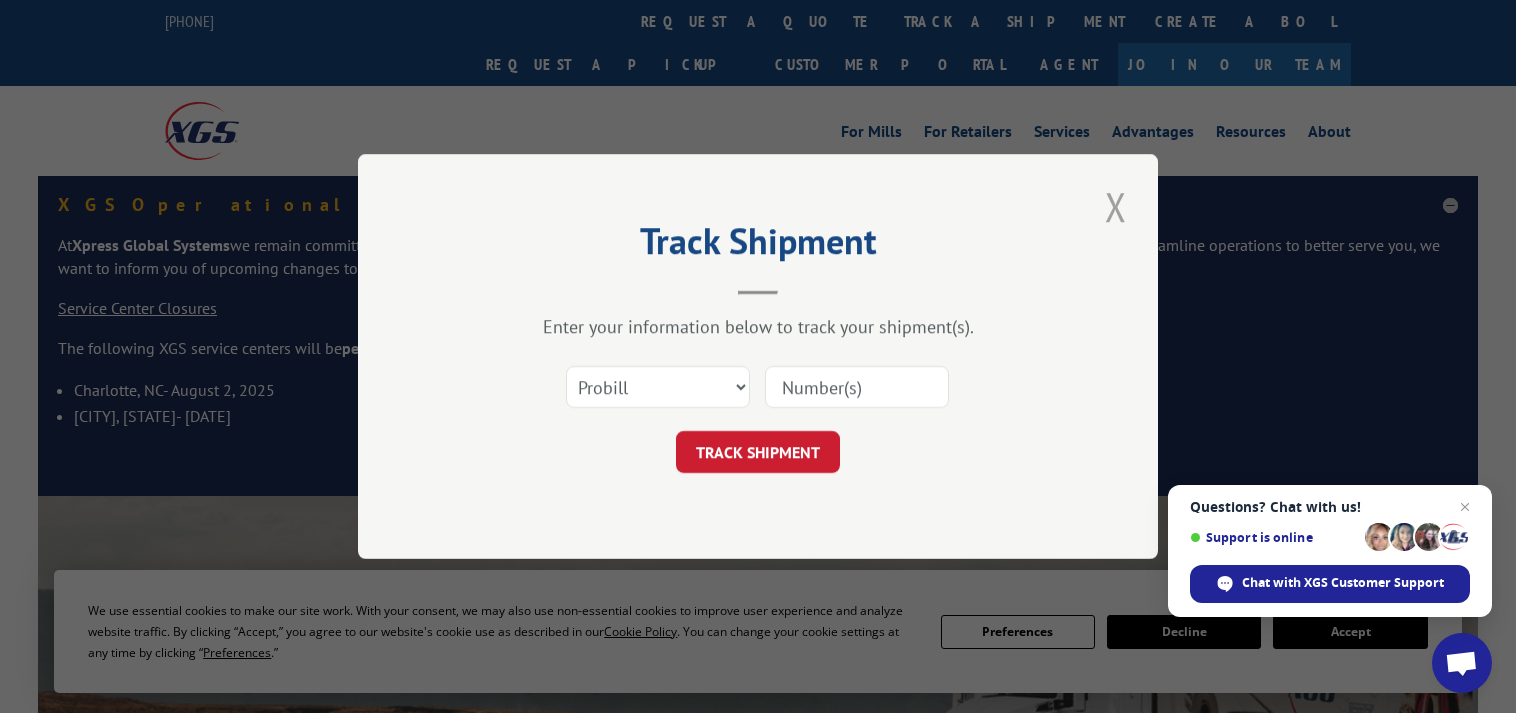 click at bounding box center (1116, 206) 